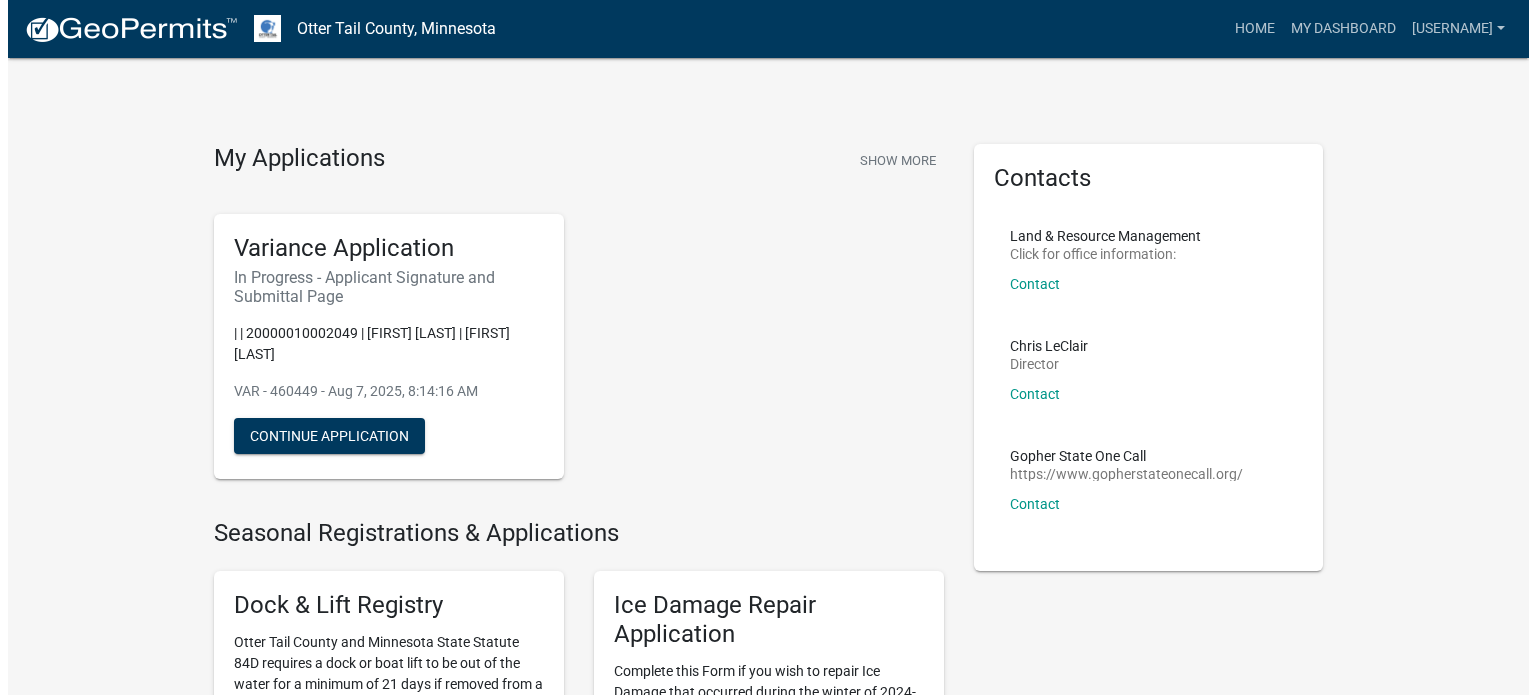 scroll, scrollTop: 0, scrollLeft: 0, axis: both 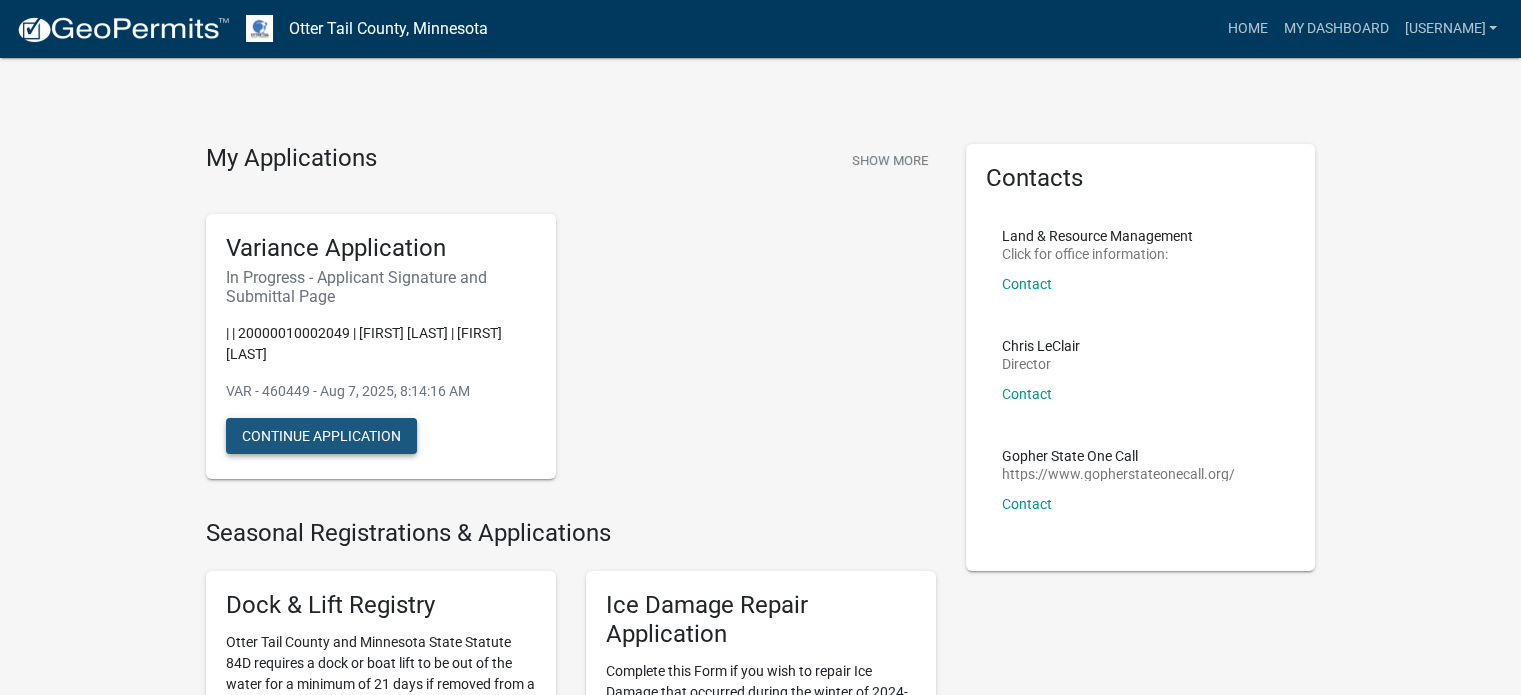 click on "Continue Application" 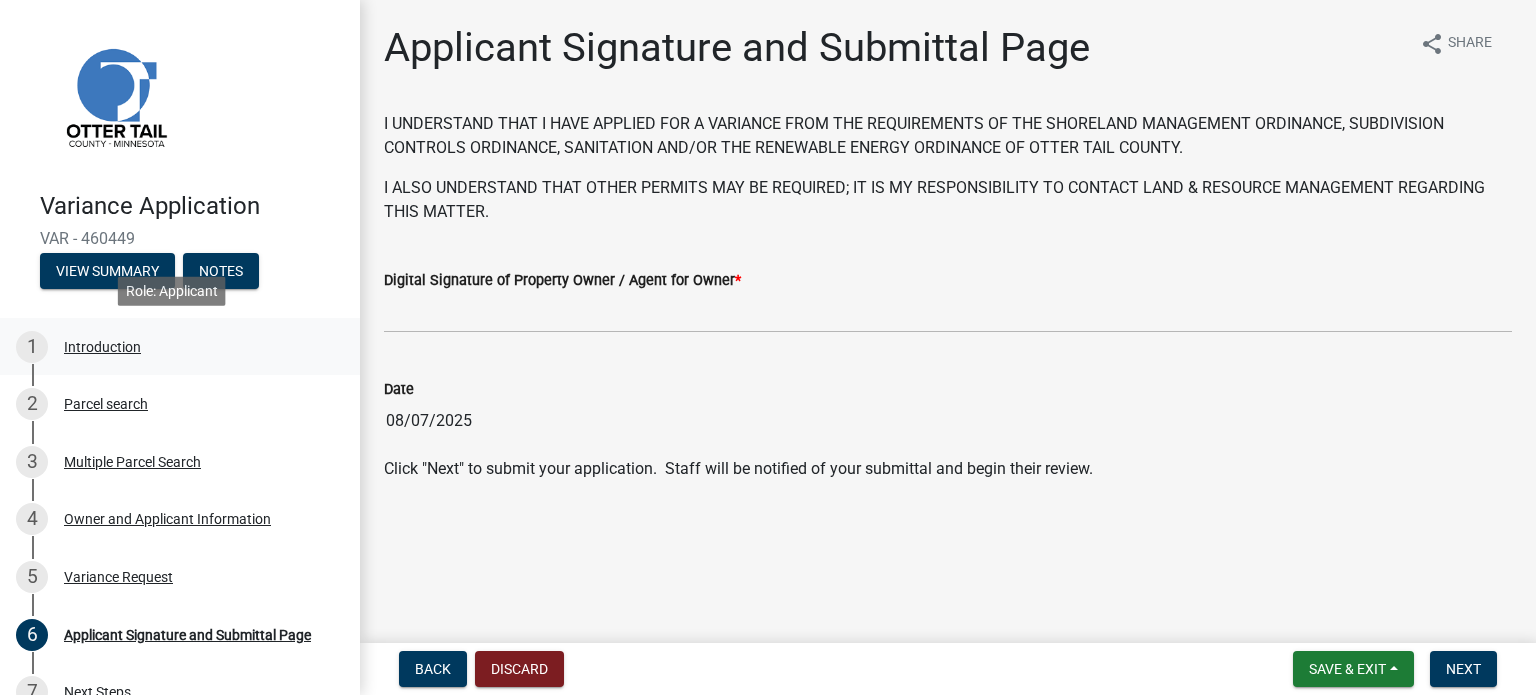 click on "Introduction" at bounding box center [102, 347] 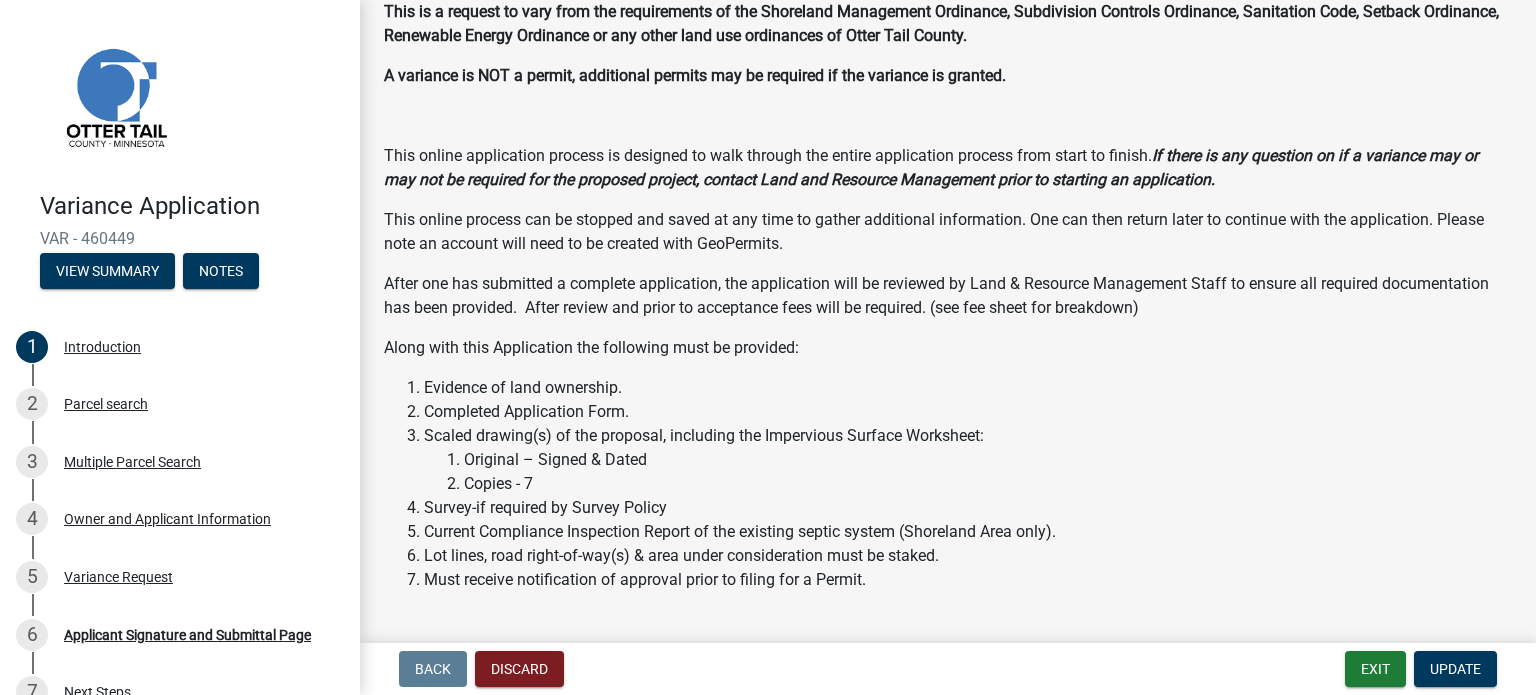 scroll, scrollTop: 300, scrollLeft: 0, axis: vertical 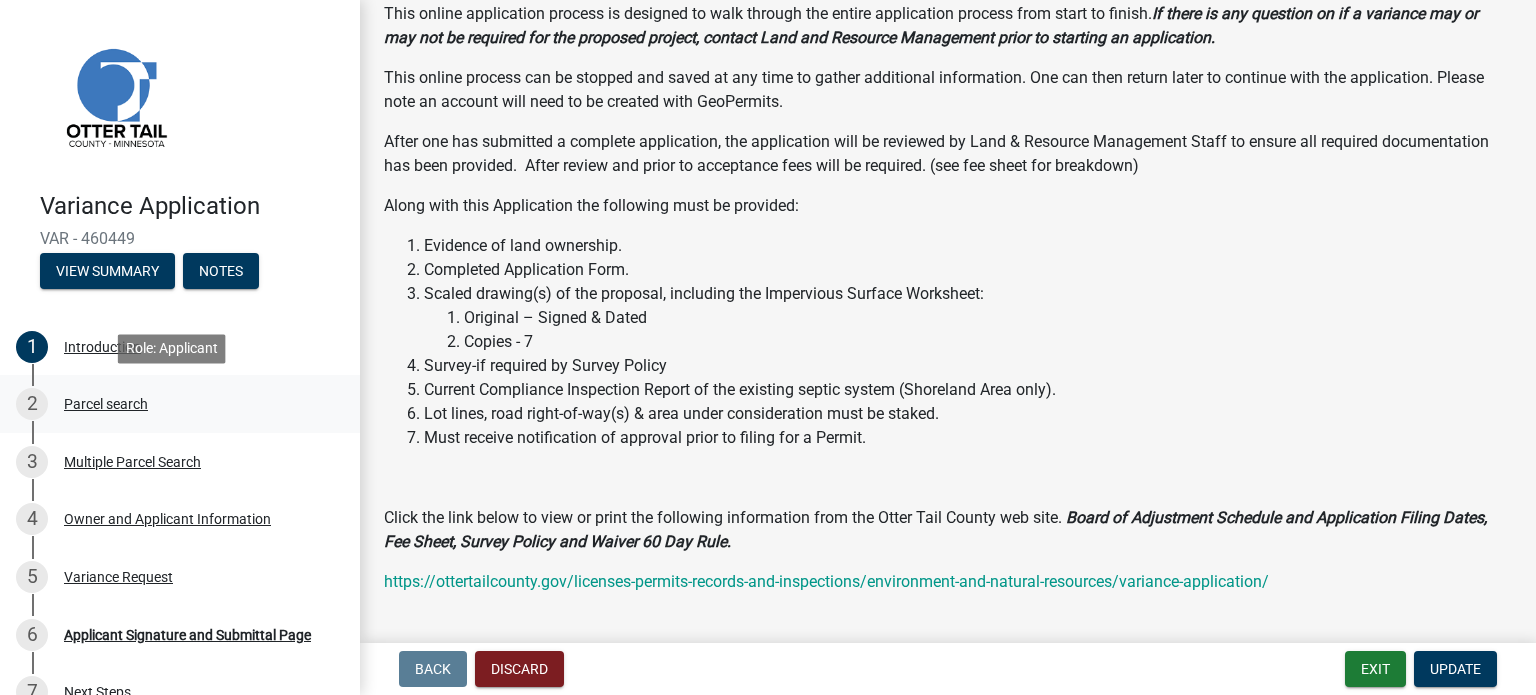 click on "Parcel search" at bounding box center [106, 404] 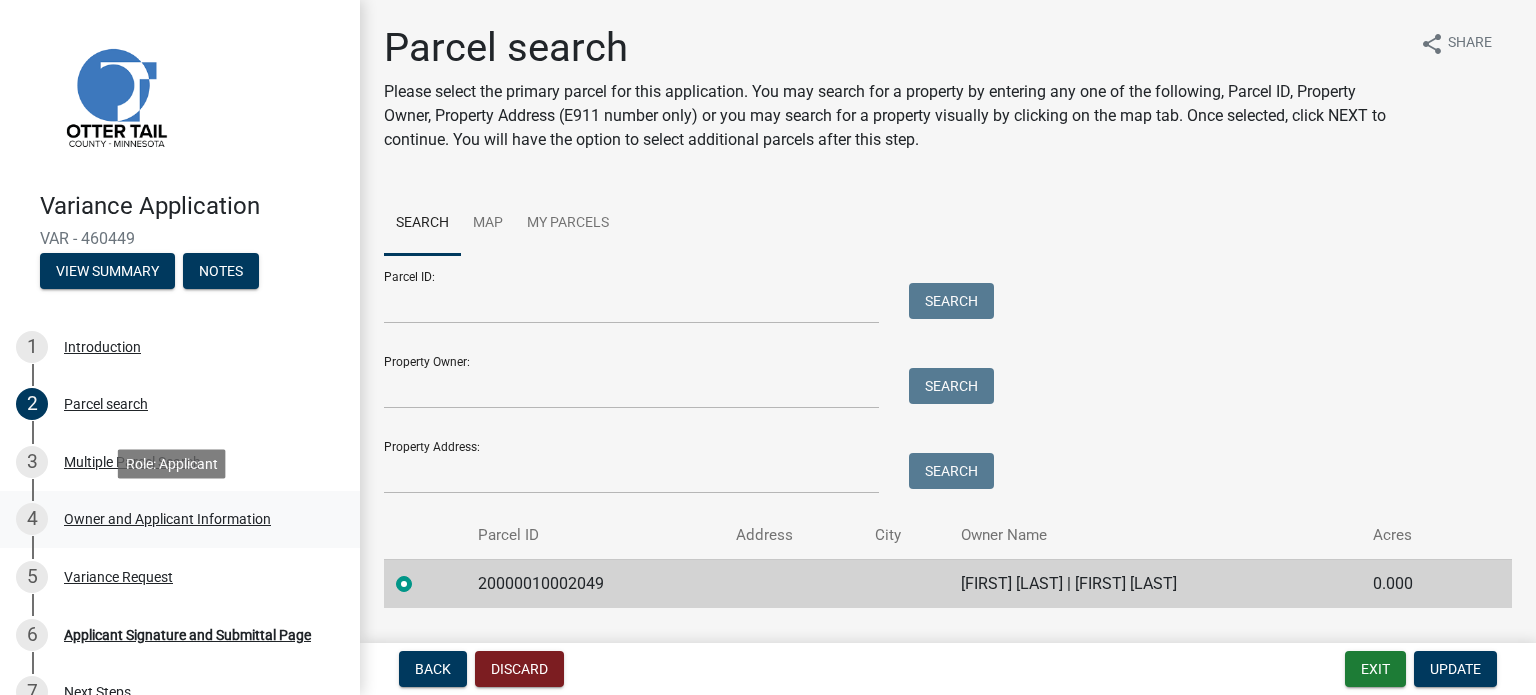 click on "Owner and Applicant Information" at bounding box center [167, 519] 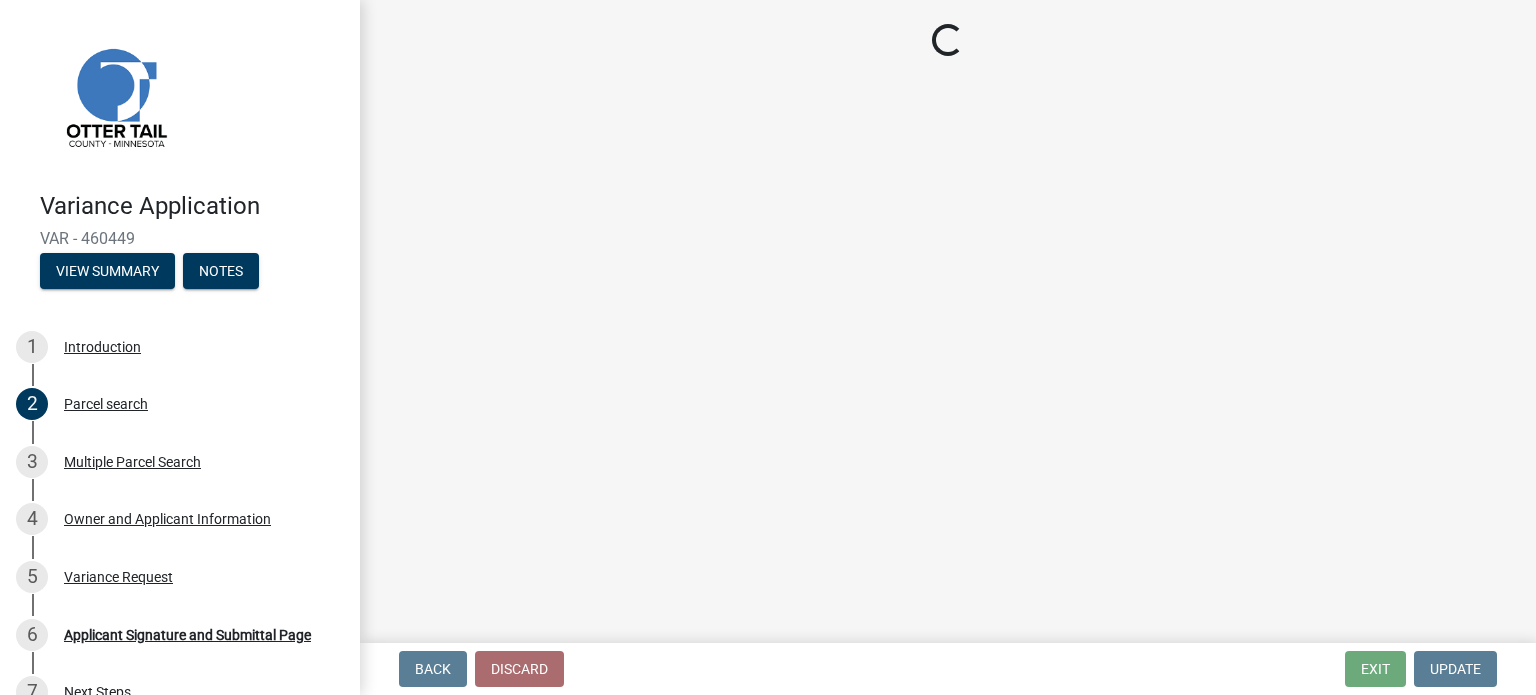 select on "1b3c9c87-7ed8-4260-82f4-93ec7467fd5d" 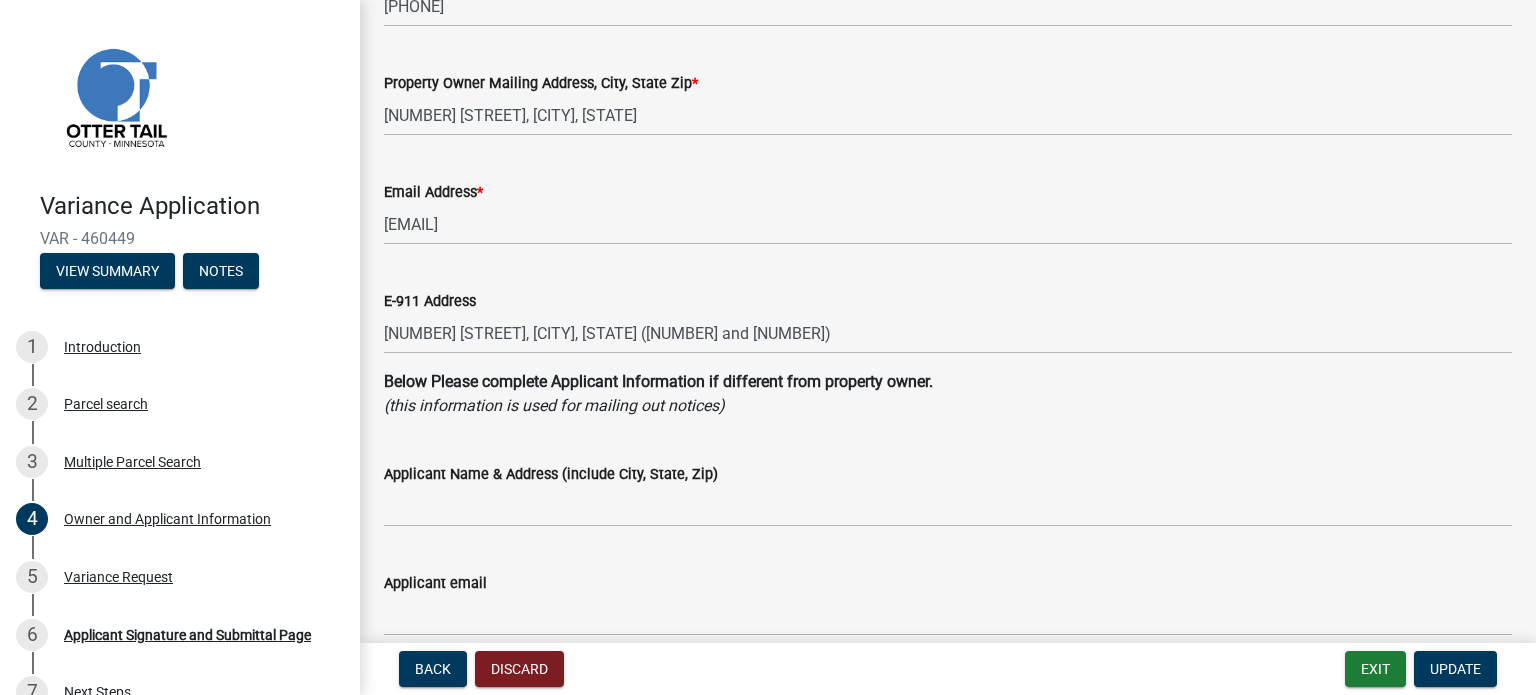 scroll, scrollTop: 300, scrollLeft: 0, axis: vertical 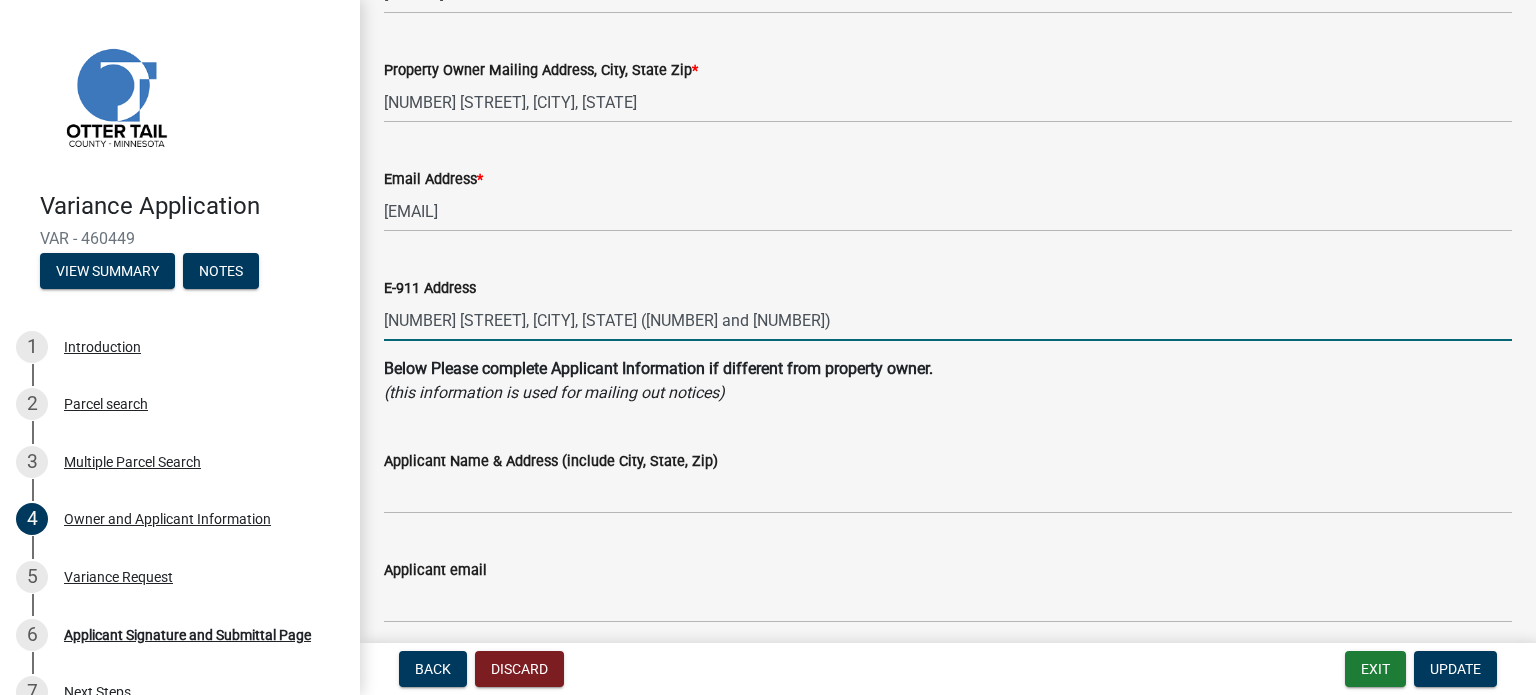 drag, startPoint x: 431, startPoint y: 323, endPoint x: 785, endPoint y: 325, distance: 354.00565 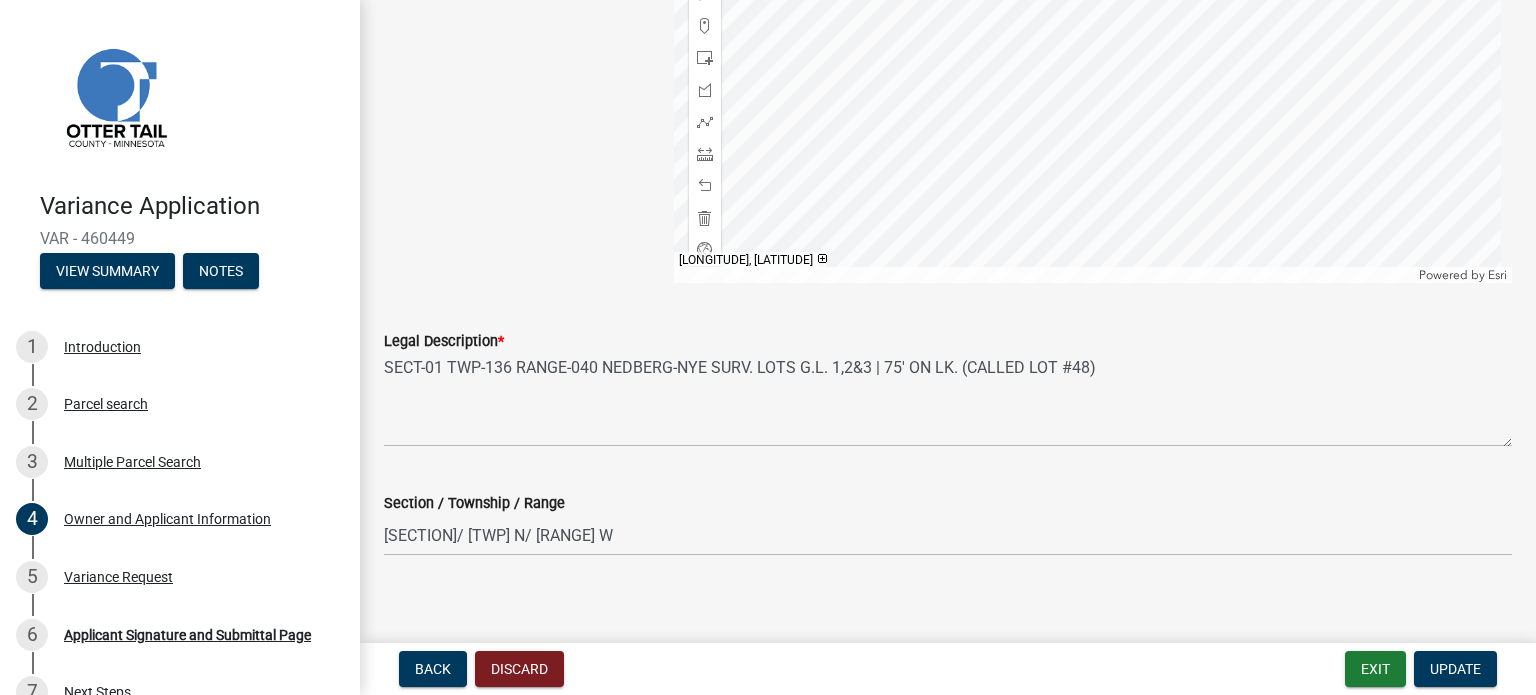 scroll, scrollTop: 2041, scrollLeft: 0, axis: vertical 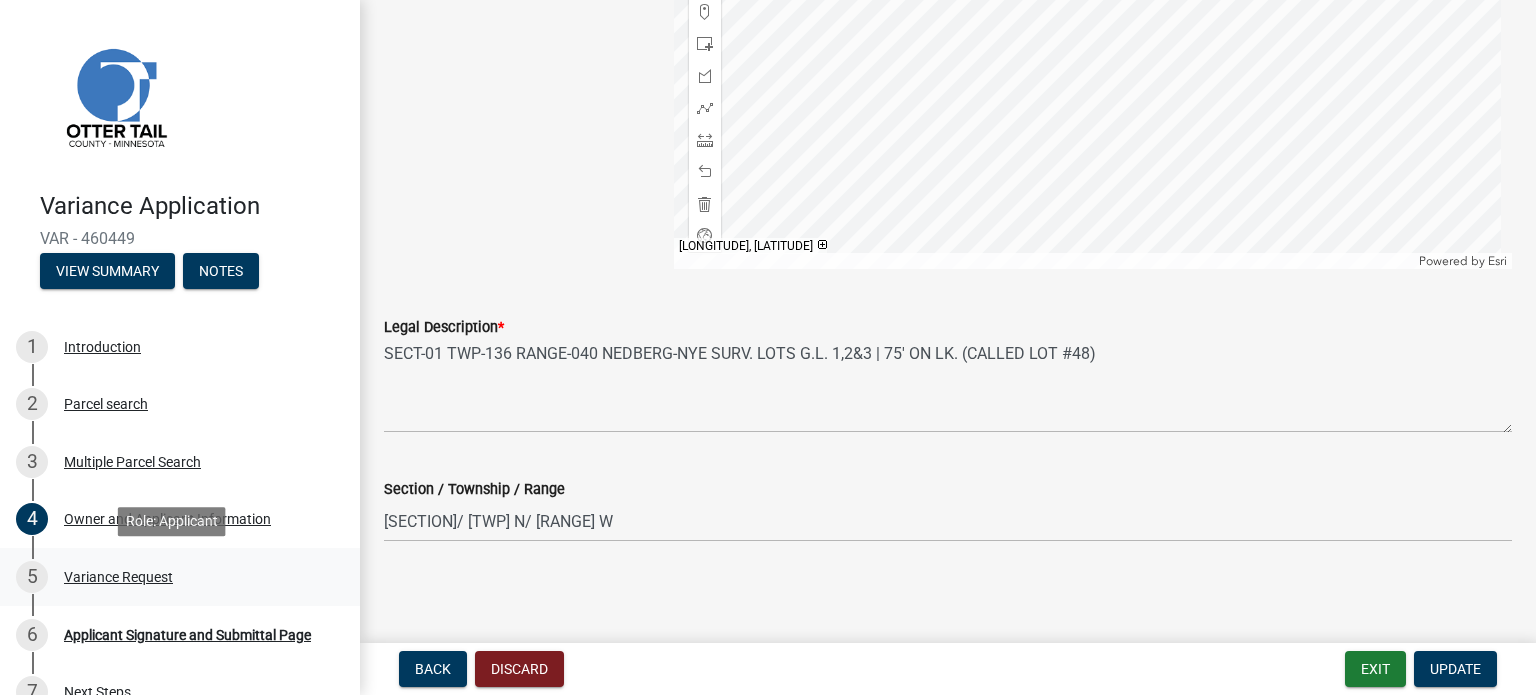 click on "Variance Request" at bounding box center (118, 577) 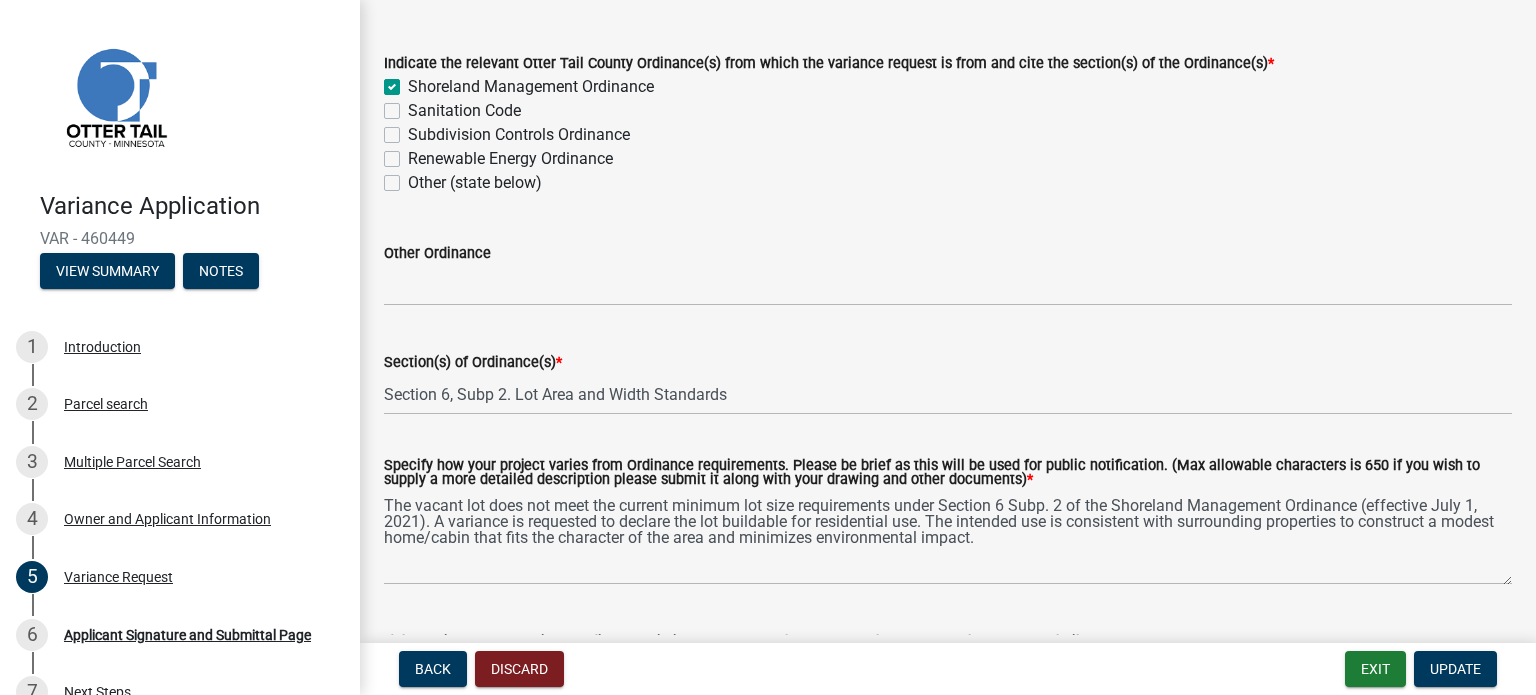 scroll, scrollTop: 200, scrollLeft: 0, axis: vertical 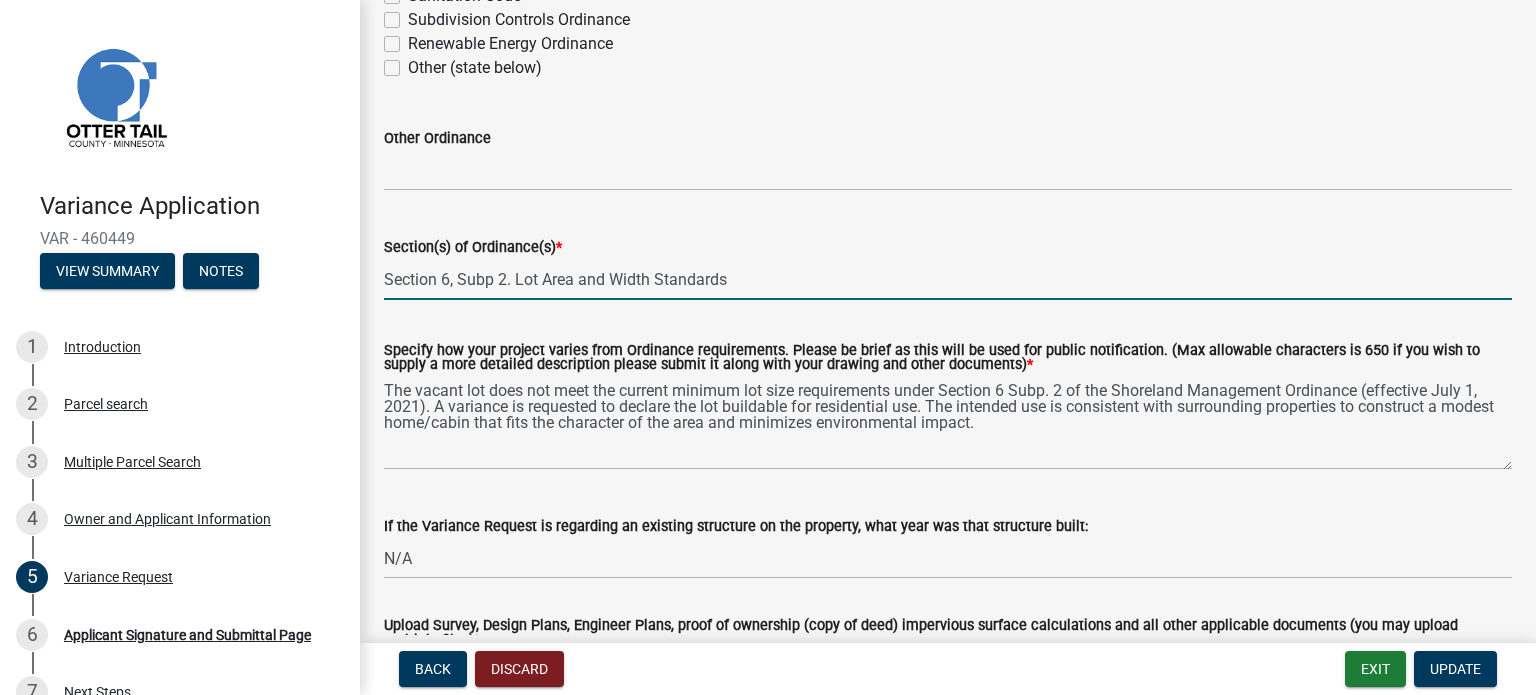drag, startPoint x: 538, startPoint y: 279, endPoint x: 679, endPoint y: 277, distance: 141.01419 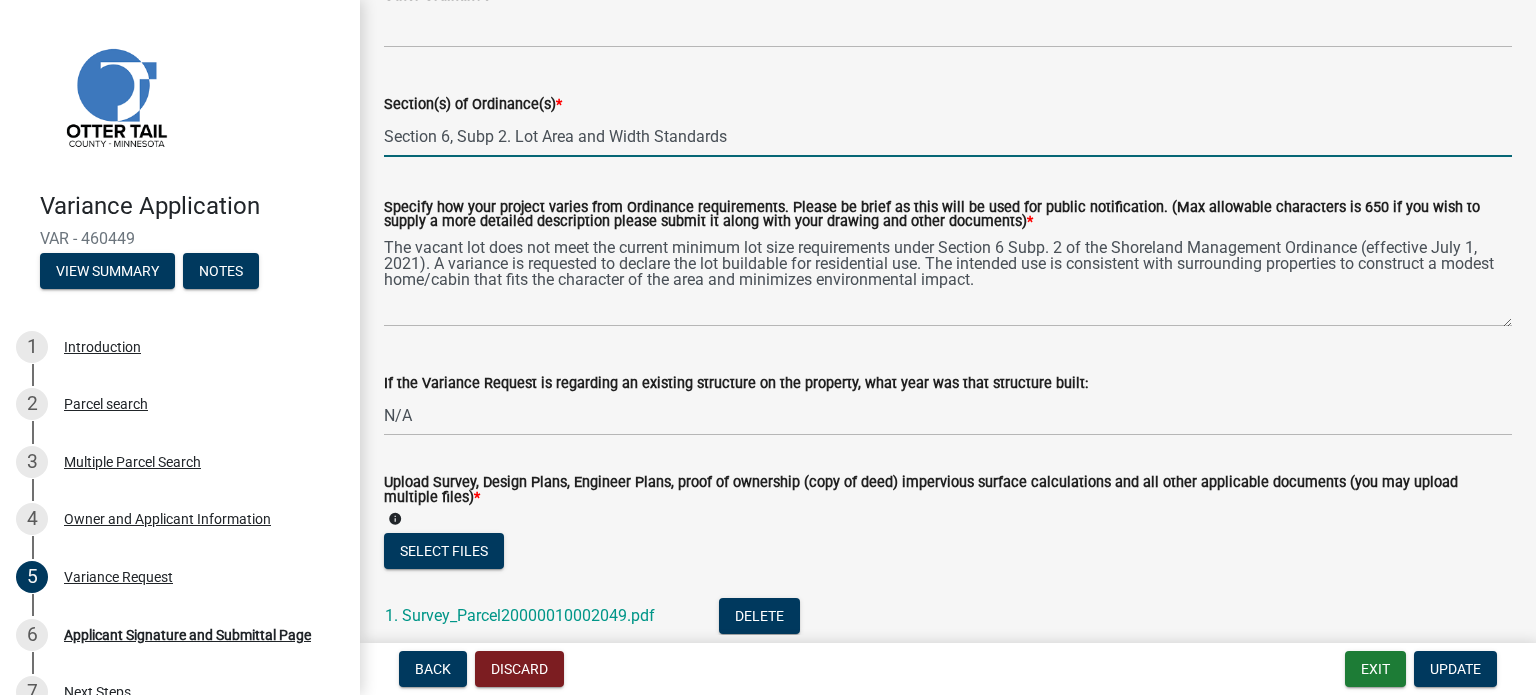 scroll, scrollTop: 400, scrollLeft: 0, axis: vertical 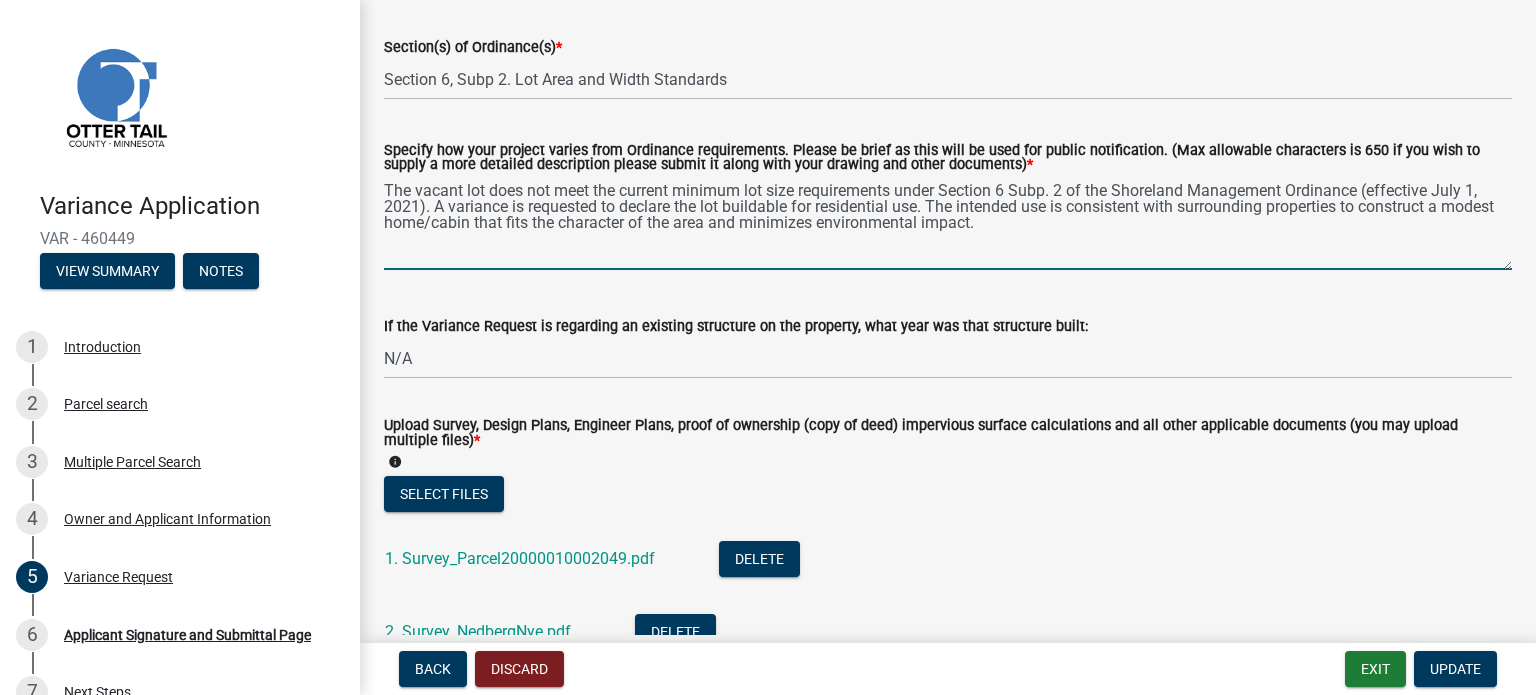 drag, startPoint x: 1068, startPoint y: 230, endPoint x: 396, endPoint y: 198, distance: 672.7615 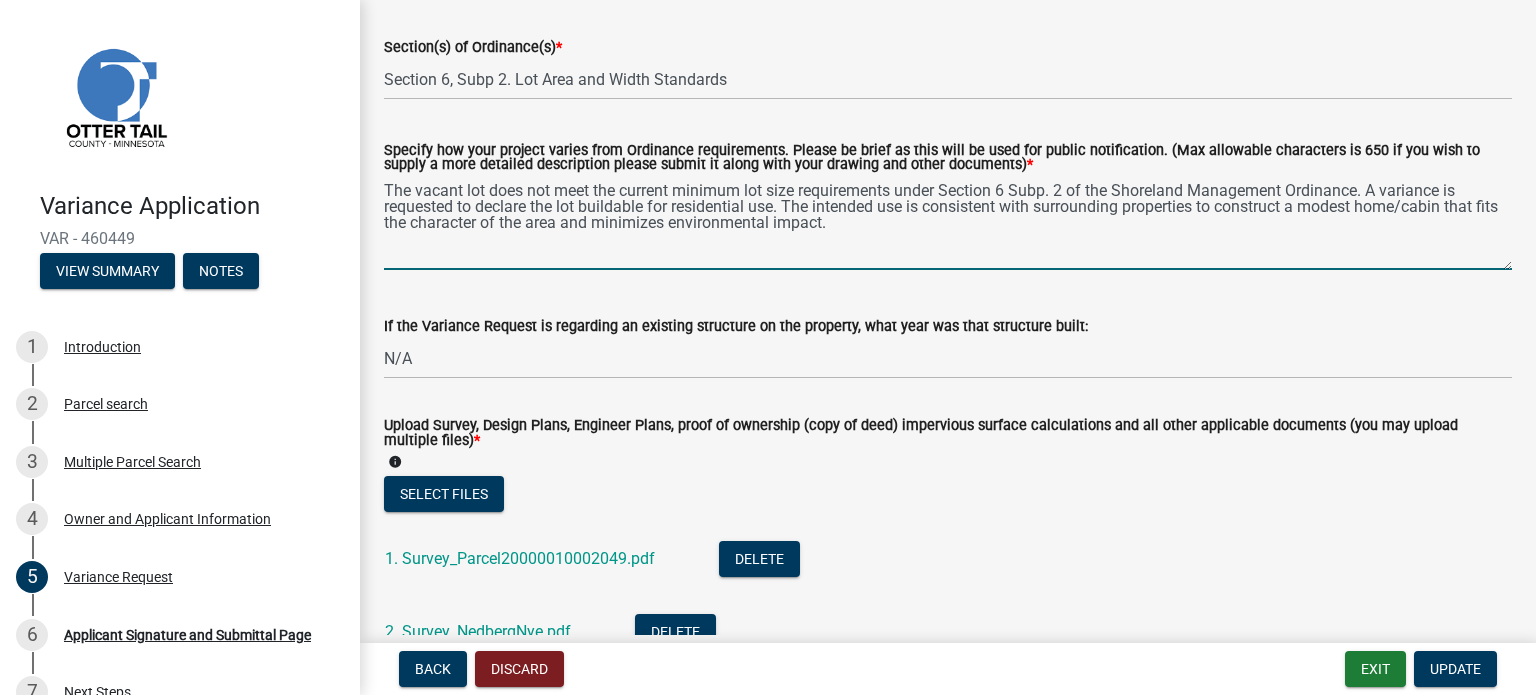 click on "The vacant lot does not meet the current minimum lot size requirements under Section 6 Subp. 2 of the Shoreland Management Ordinance. A variance is requested to declare the lot buildable for residential use. The intended use is consistent with surrounding properties to construct a modest home/cabin that fits the character of the area and minimizes environmental impact." at bounding box center (948, 223) 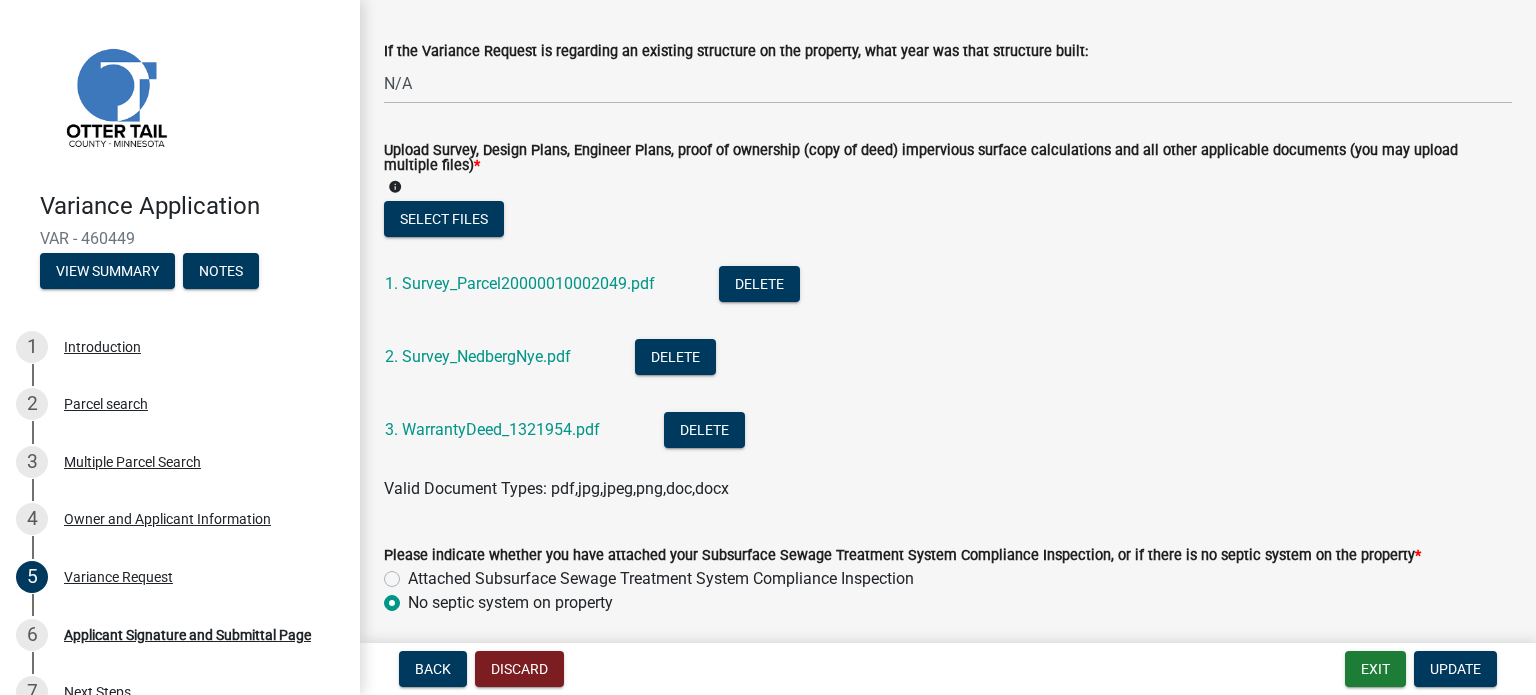 scroll, scrollTop: 700, scrollLeft: 0, axis: vertical 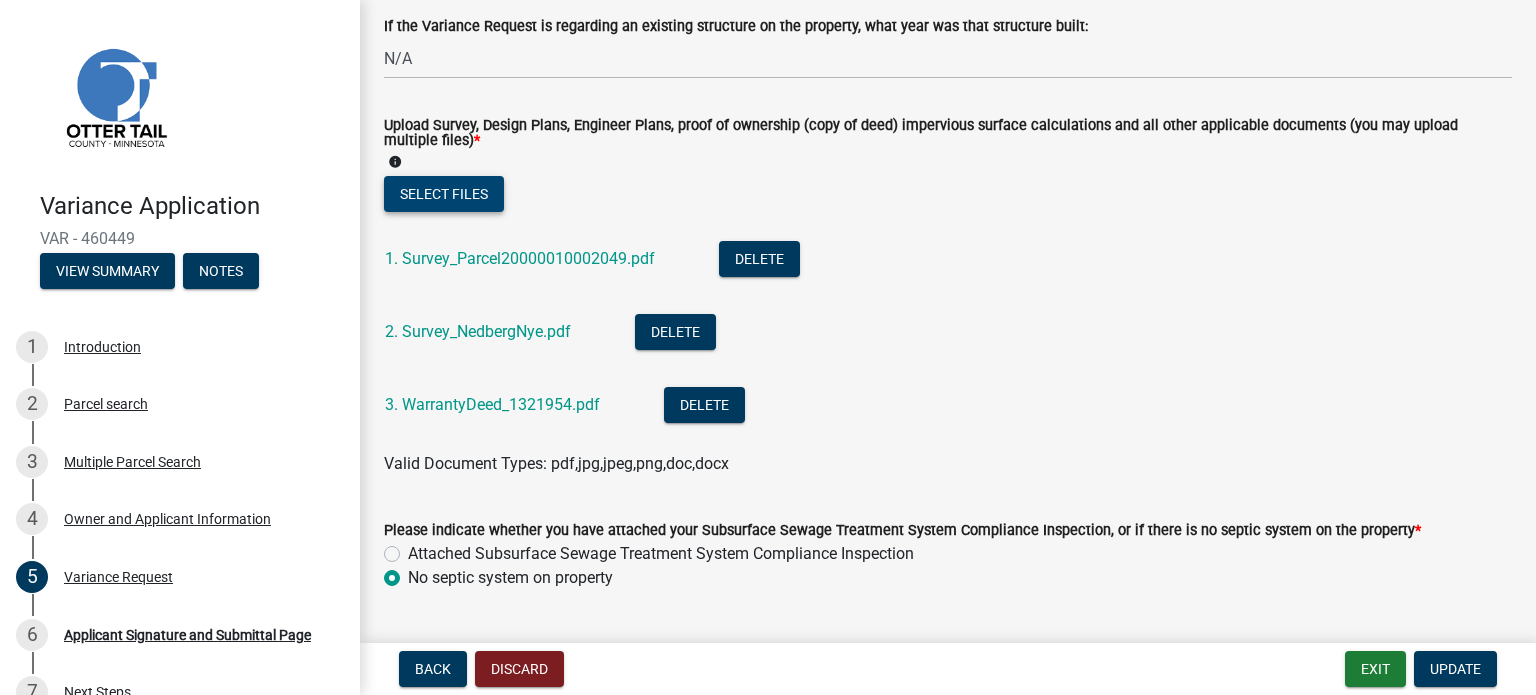 type on "The vacant lot does not meet the current minimum lot size requirements under Section 6 Subp. 2 of the Shoreland Management Ordinance. A variance is requested to declare the lot buildable for residential use. The intended use is consistent with surrounding properties to construct a modest home/cabin that fits the character of the area and minimizes environmental impact." 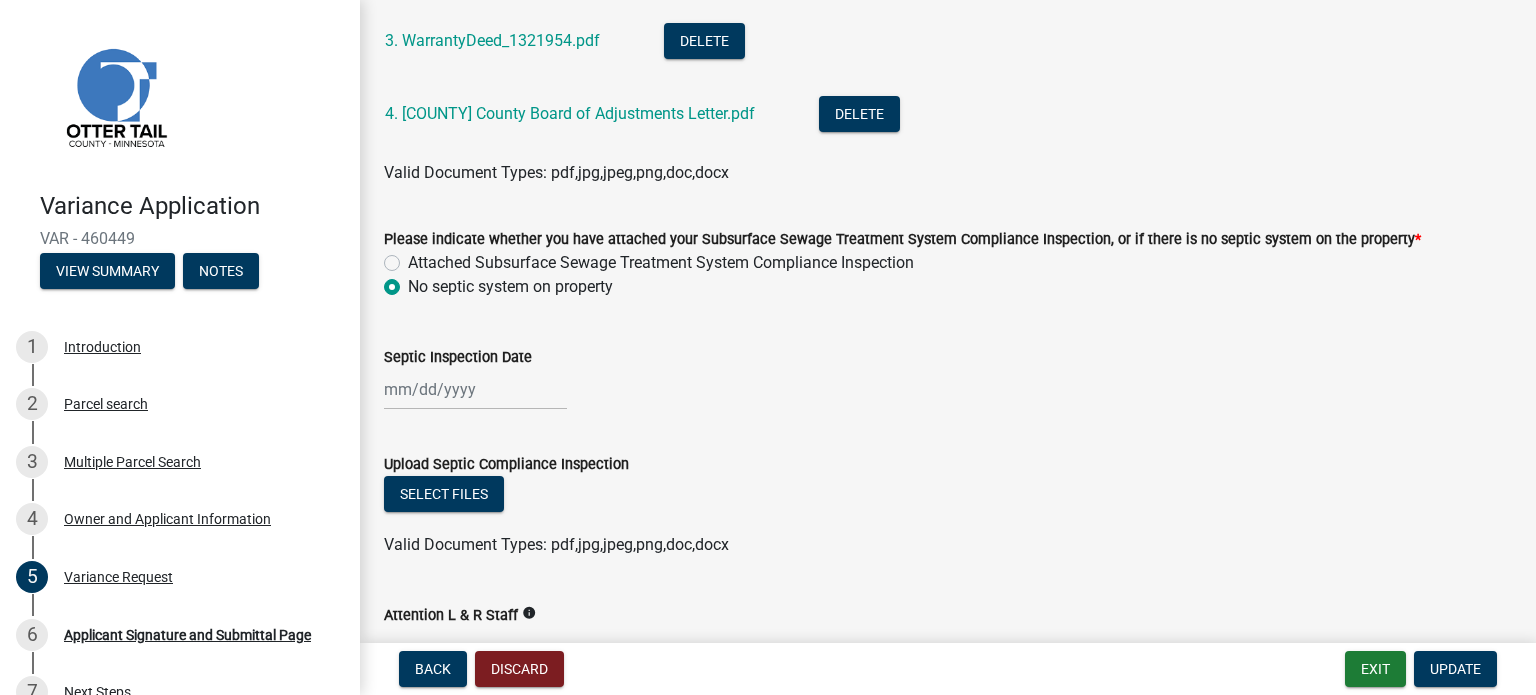 scroll, scrollTop: 1191, scrollLeft: 0, axis: vertical 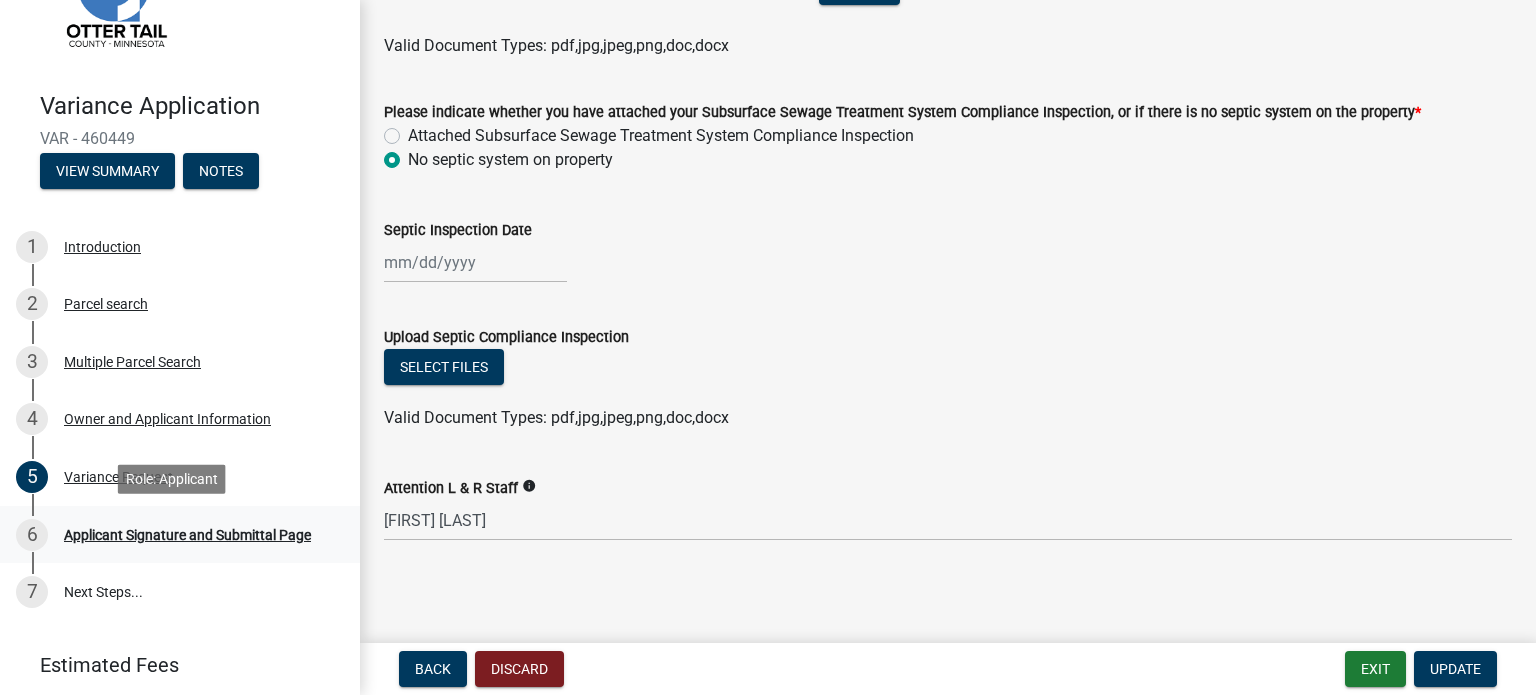 click on "Applicant Signature and Submittal Page" at bounding box center (187, 535) 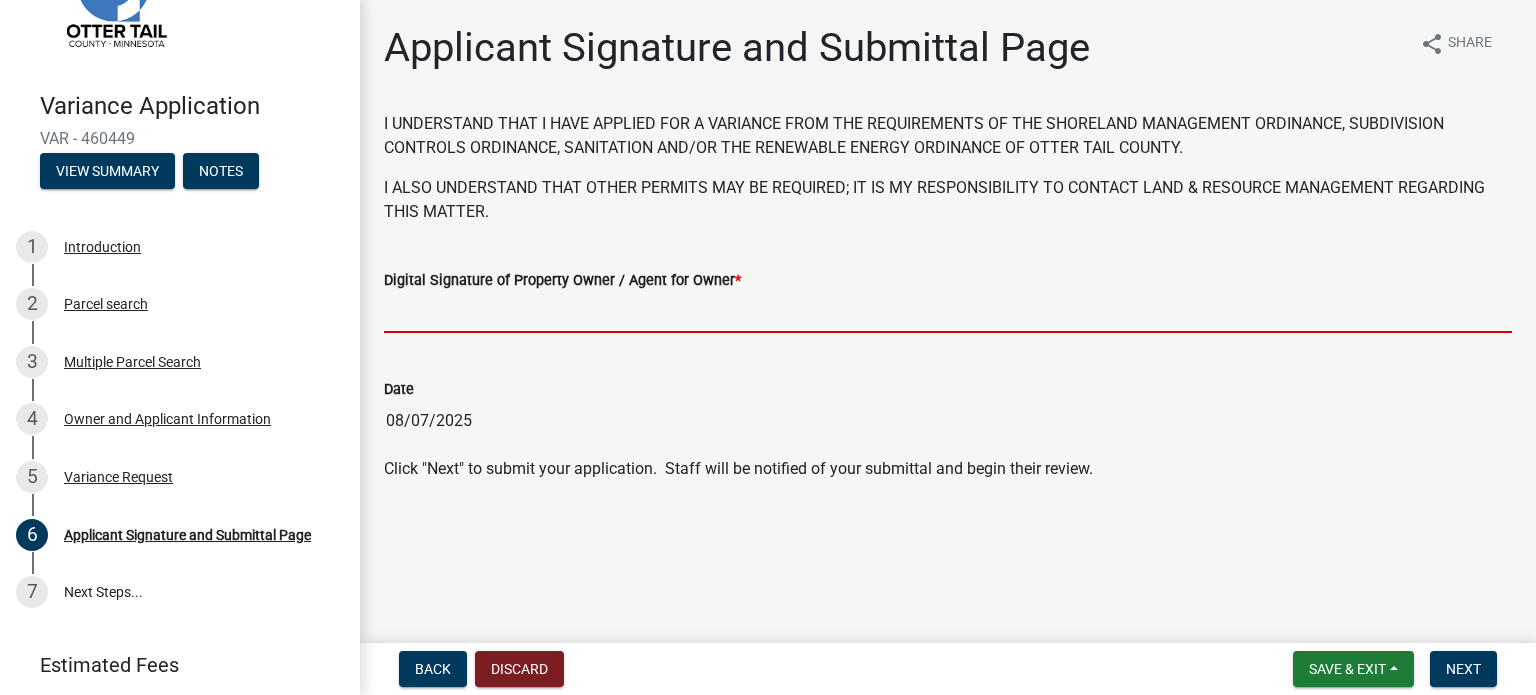 click on "Digital Signature of Property Owner / Agent for Owner  *" at bounding box center [948, 312] 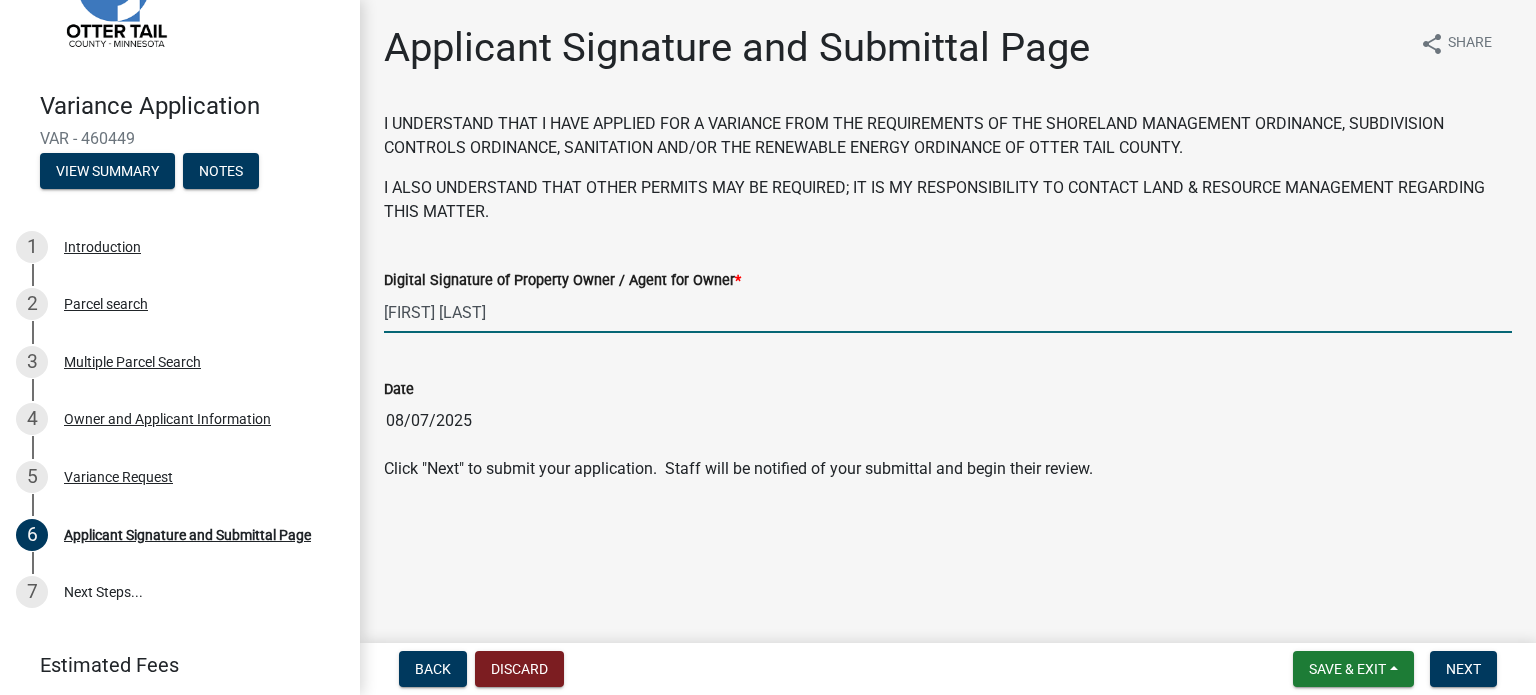 type on "[FIRST] [LAST]" 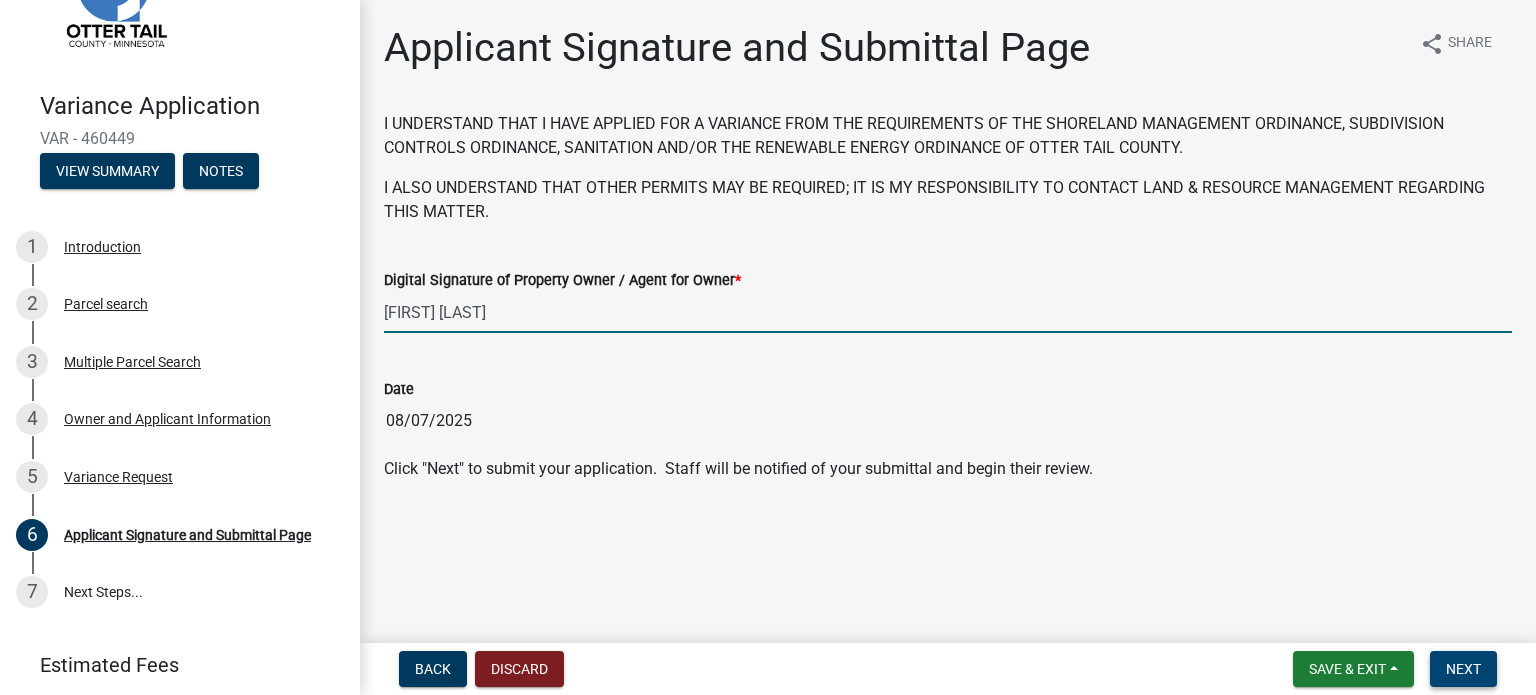 click on "Next" at bounding box center (1463, 669) 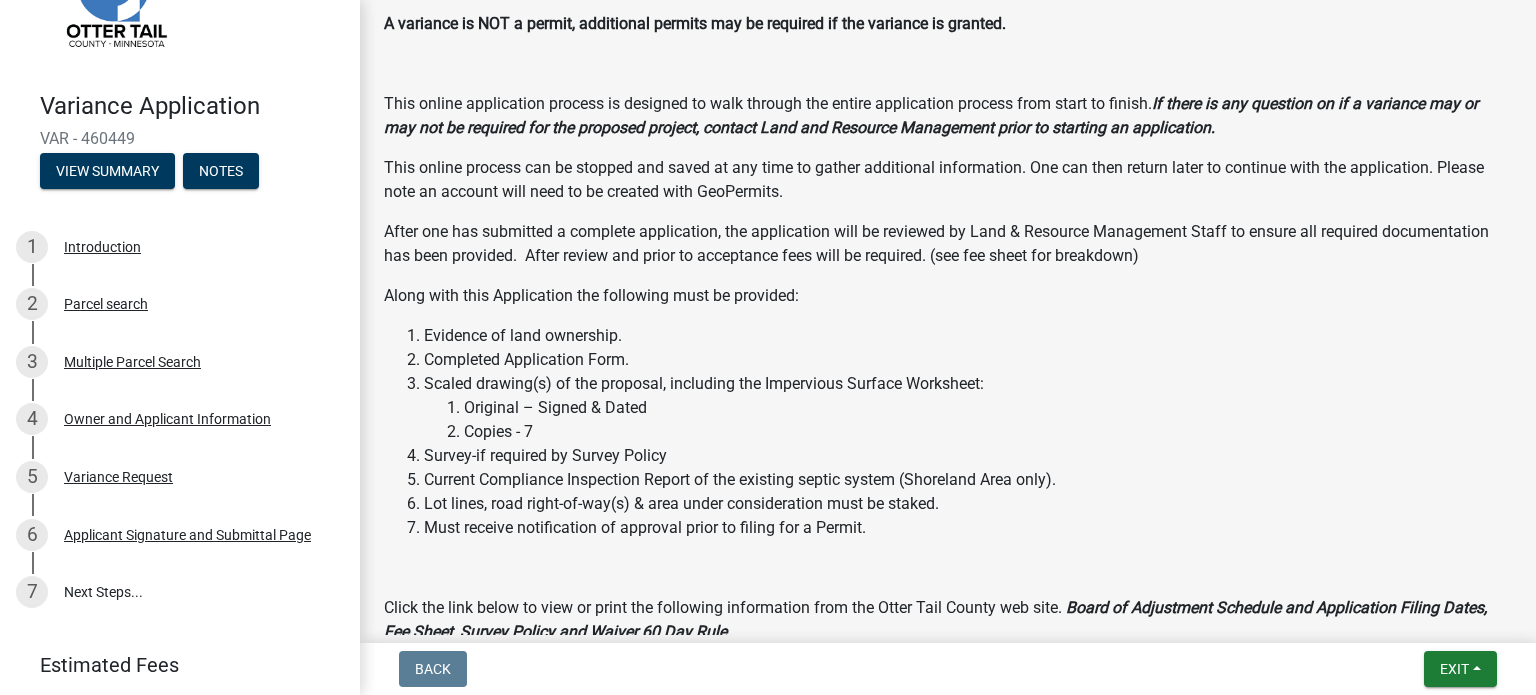 scroll, scrollTop: 500, scrollLeft: 0, axis: vertical 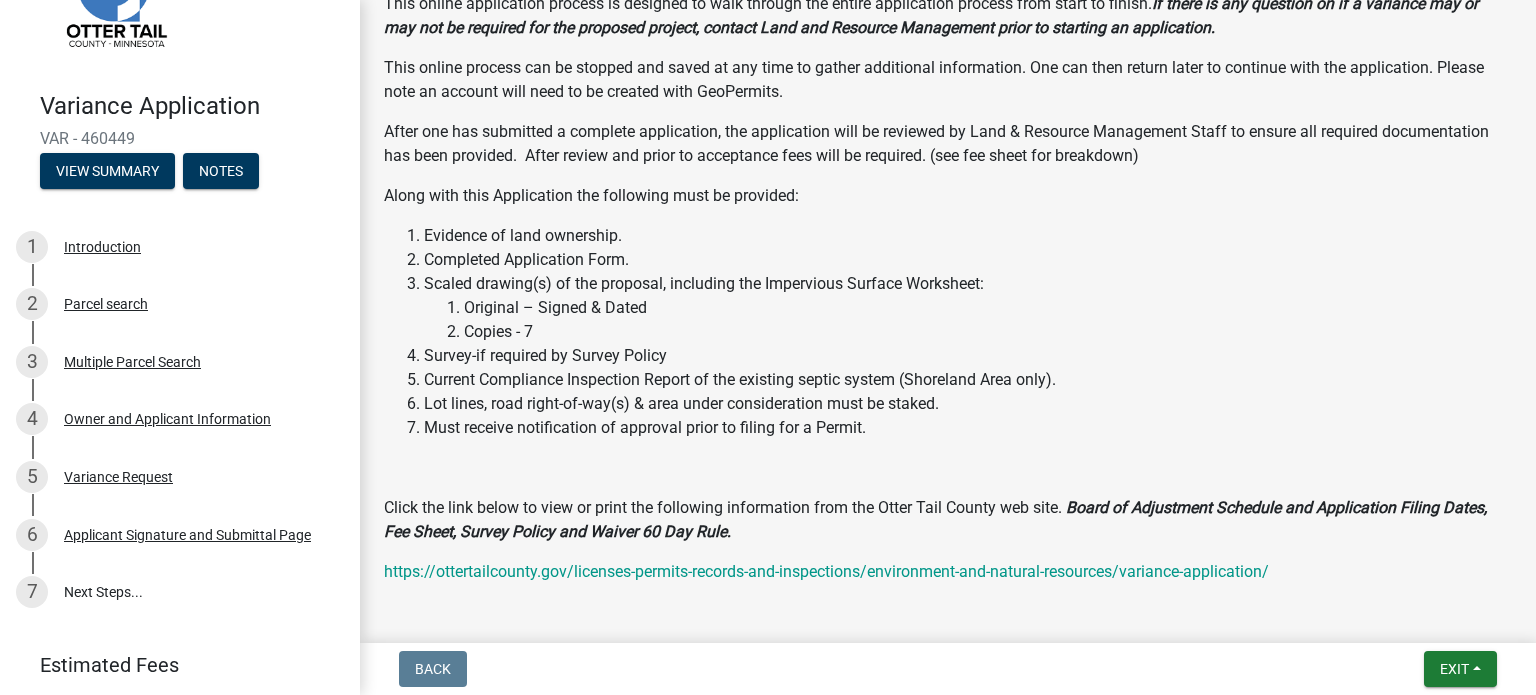 drag, startPoint x: 600, startPoint y: 507, endPoint x: 1061, endPoint y: 543, distance: 462.4035 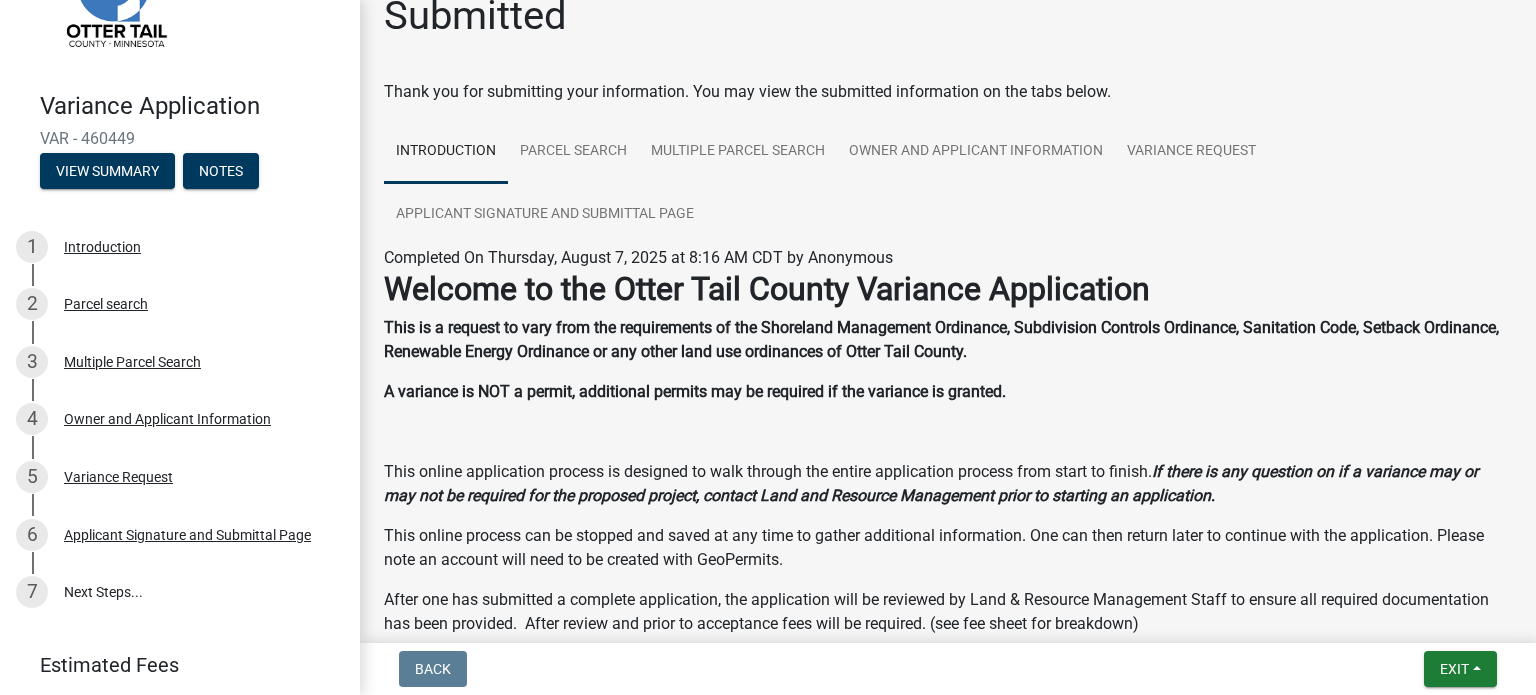 scroll, scrollTop: 0, scrollLeft: 0, axis: both 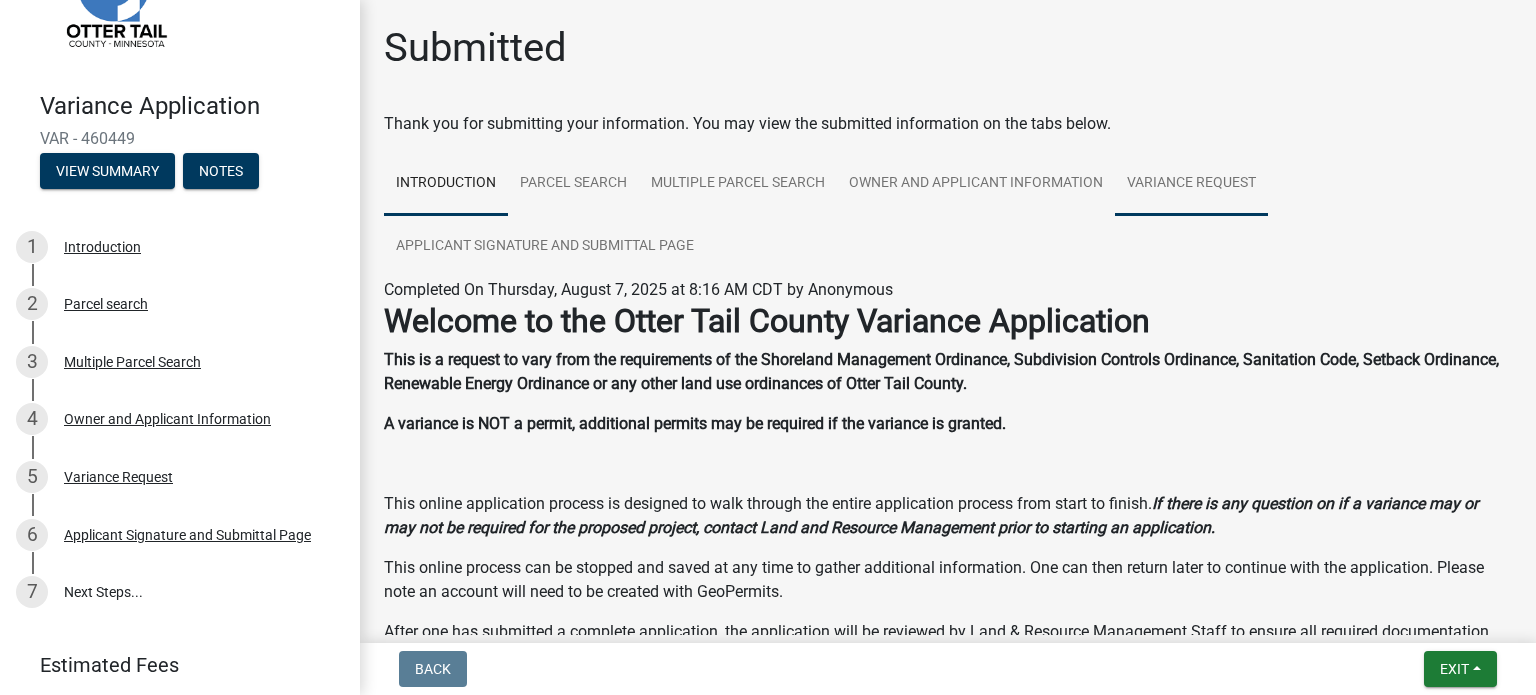 click on "Variance Request" at bounding box center [1191, 184] 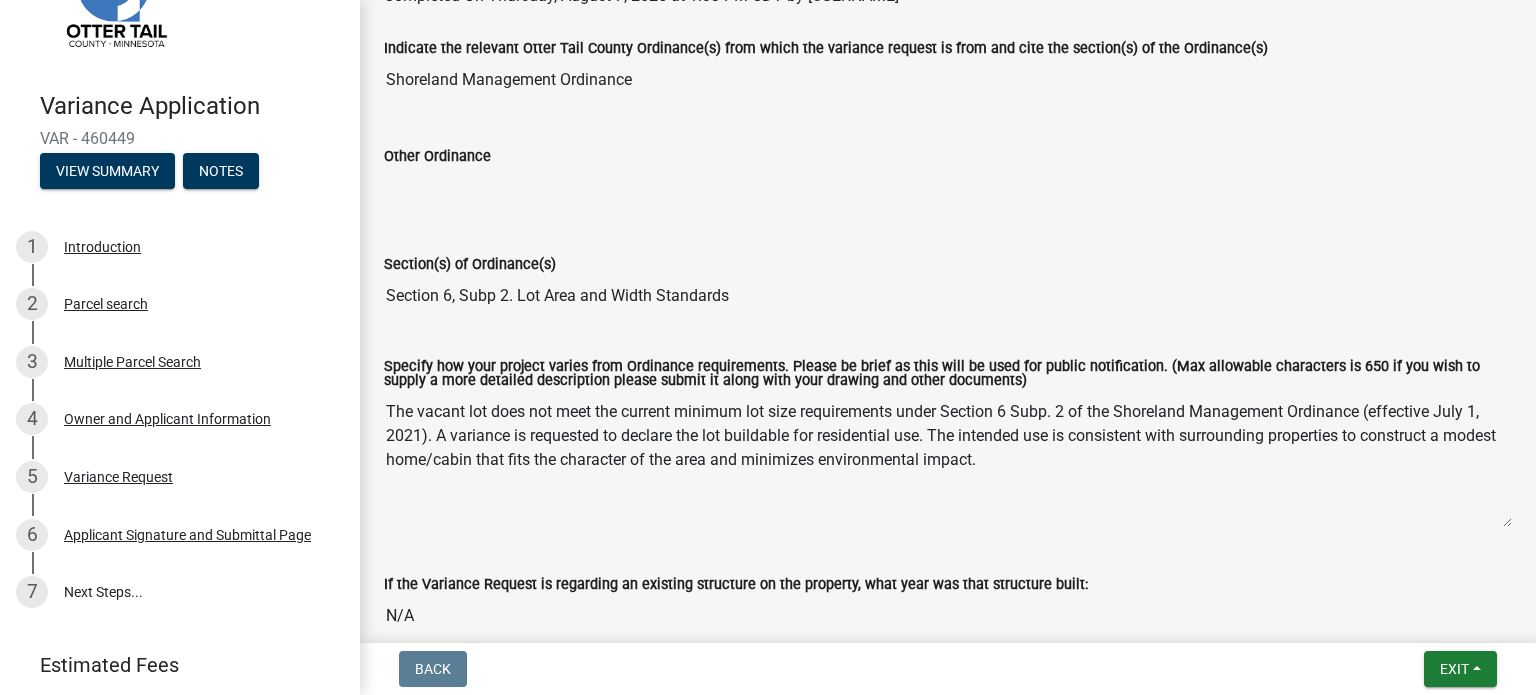 scroll, scrollTop: 300, scrollLeft: 0, axis: vertical 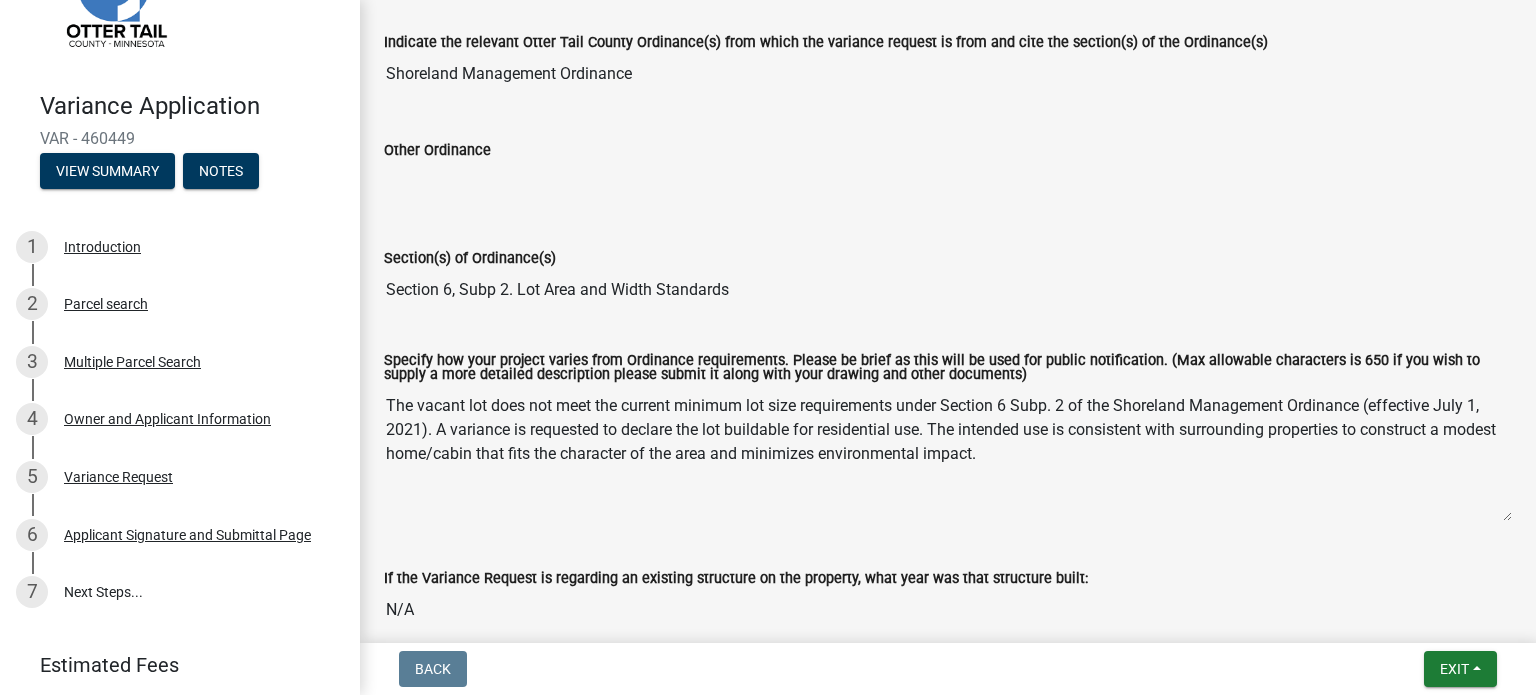 drag, startPoint x: 652, startPoint y: 427, endPoint x: 940, endPoint y: 447, distance: 288.6936 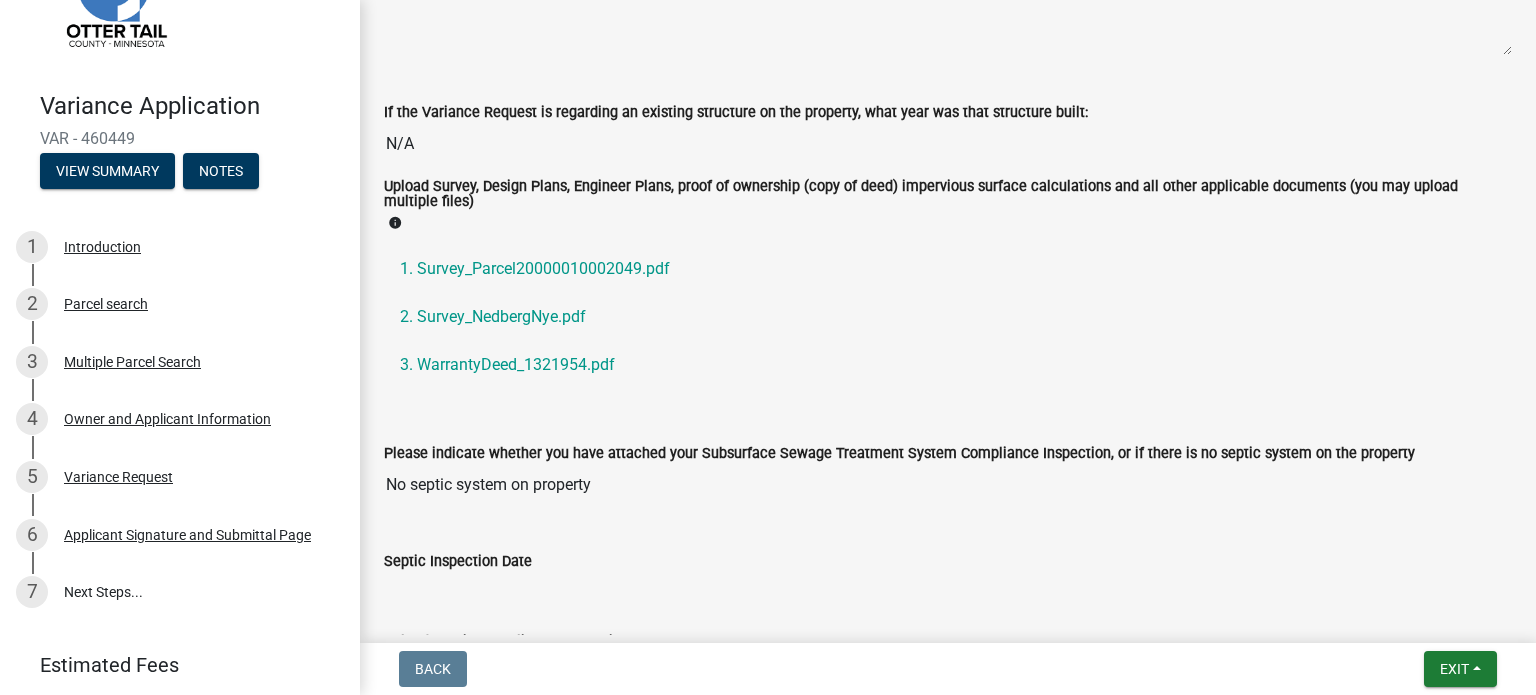 scroll, scrollTop: 800, scrollLeft: 0, axis: vertical 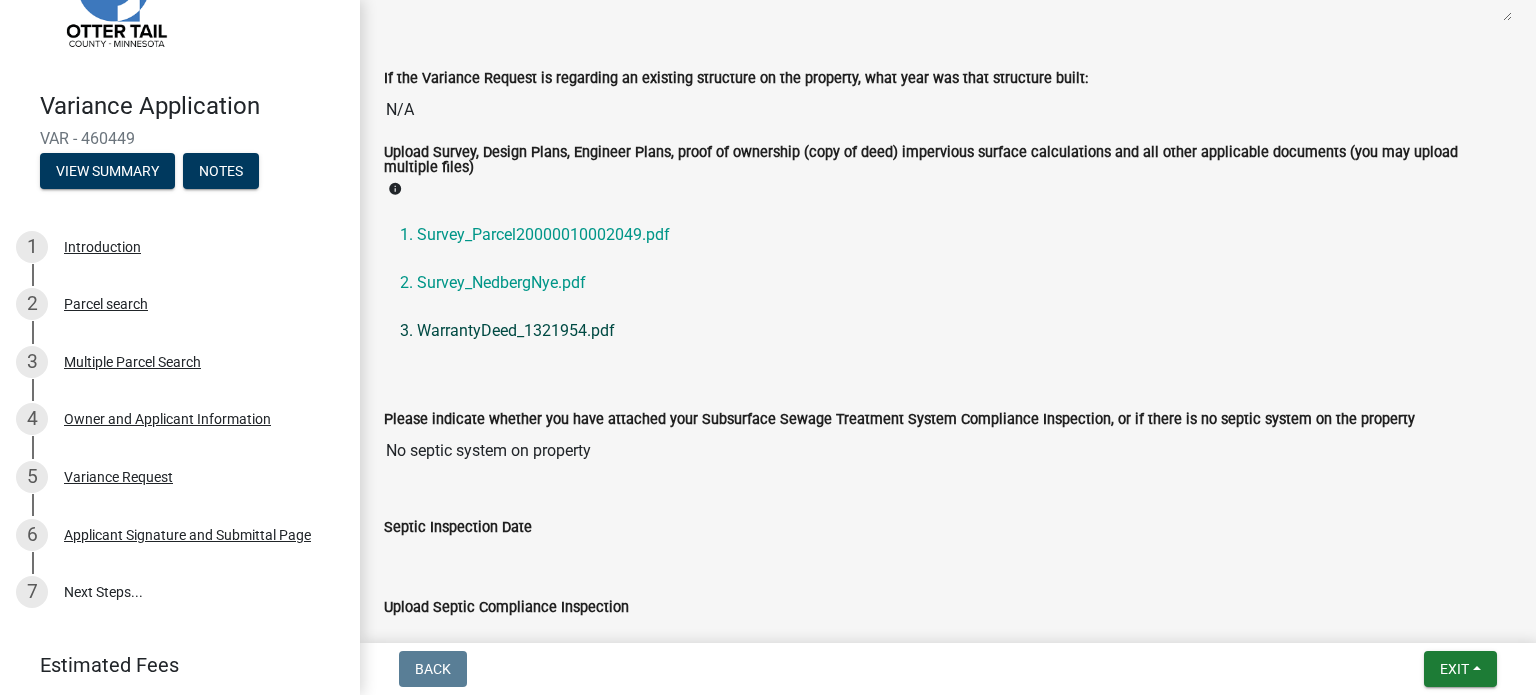 click on "3. WarrantyDeed_1321954.pdf" 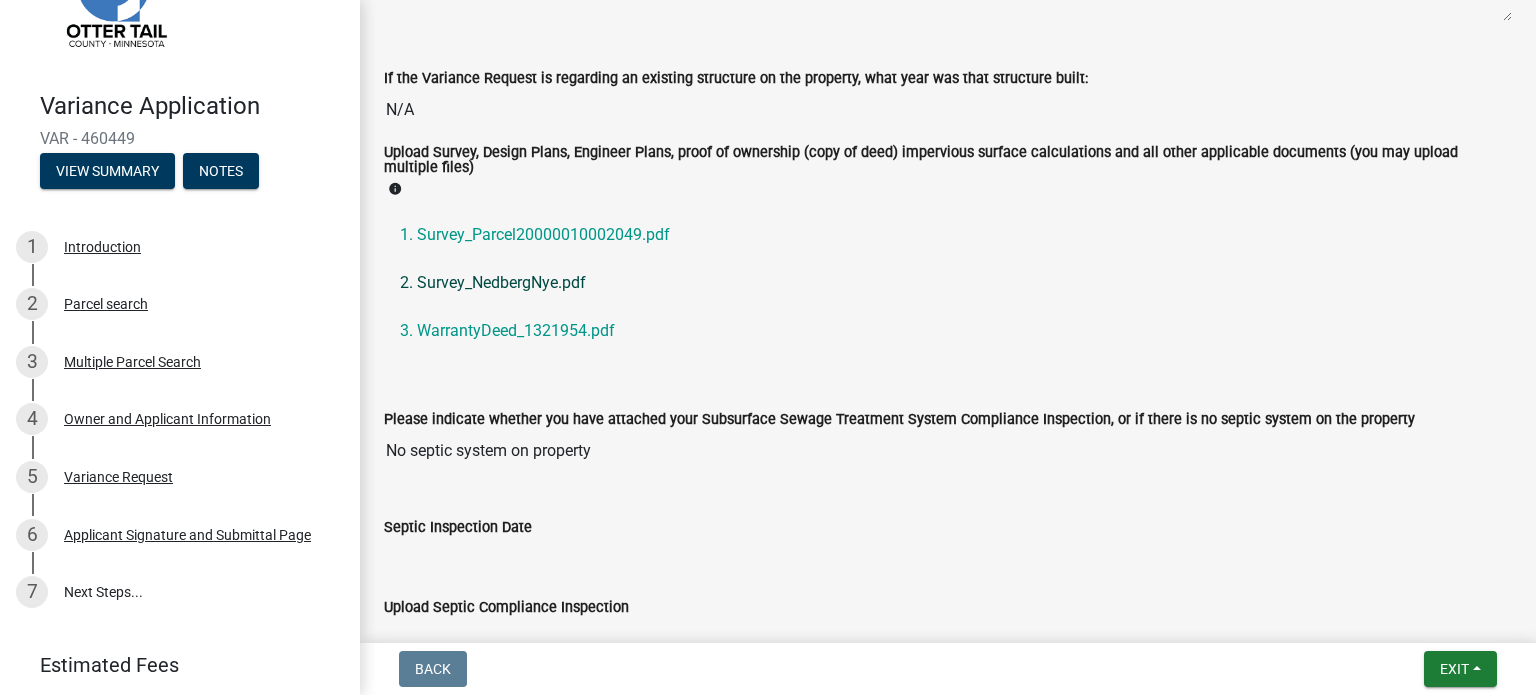 click on "2. Survey_NedbergNye.pdf" 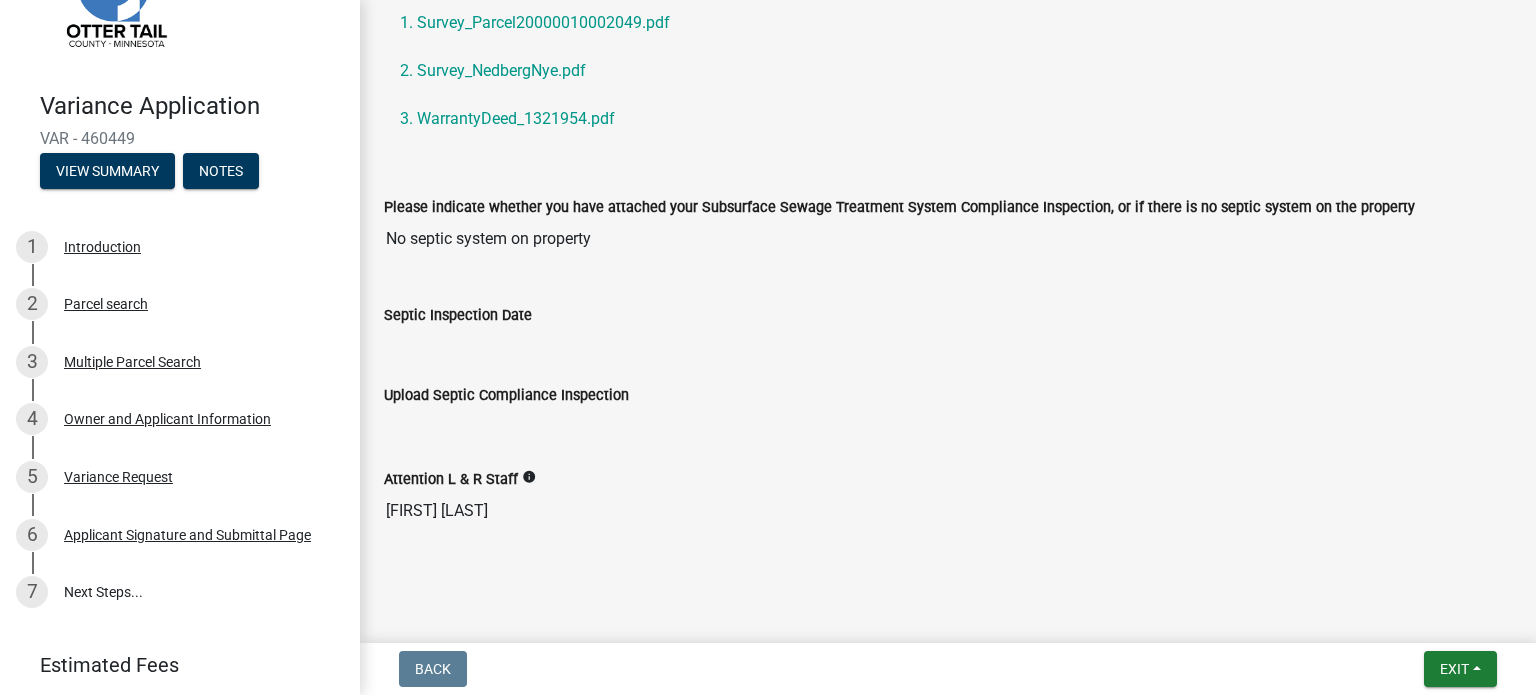 scroll, scrollTop: 1024, scrollLeft: 0, axis: vertical 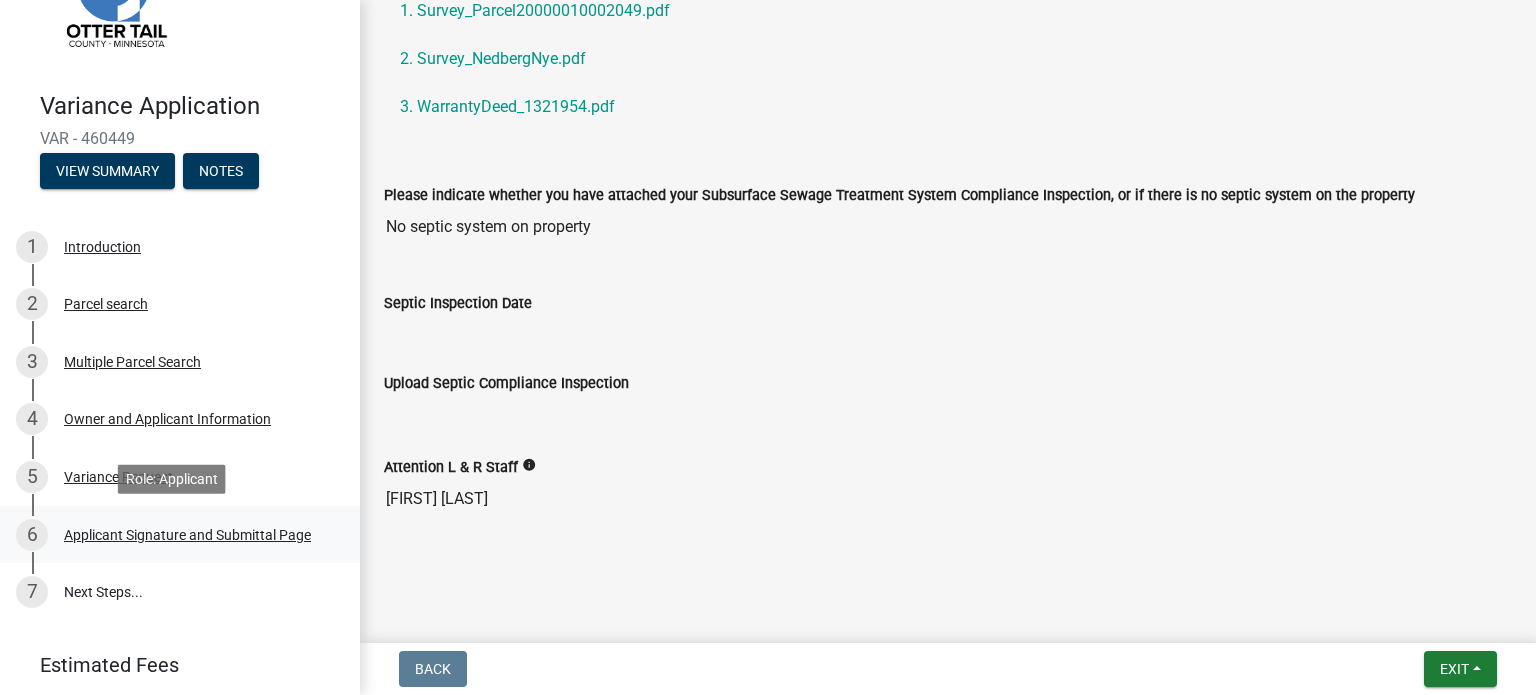 click on "Applicant Signature and Submittal Page" at bounding box center [187, 535] 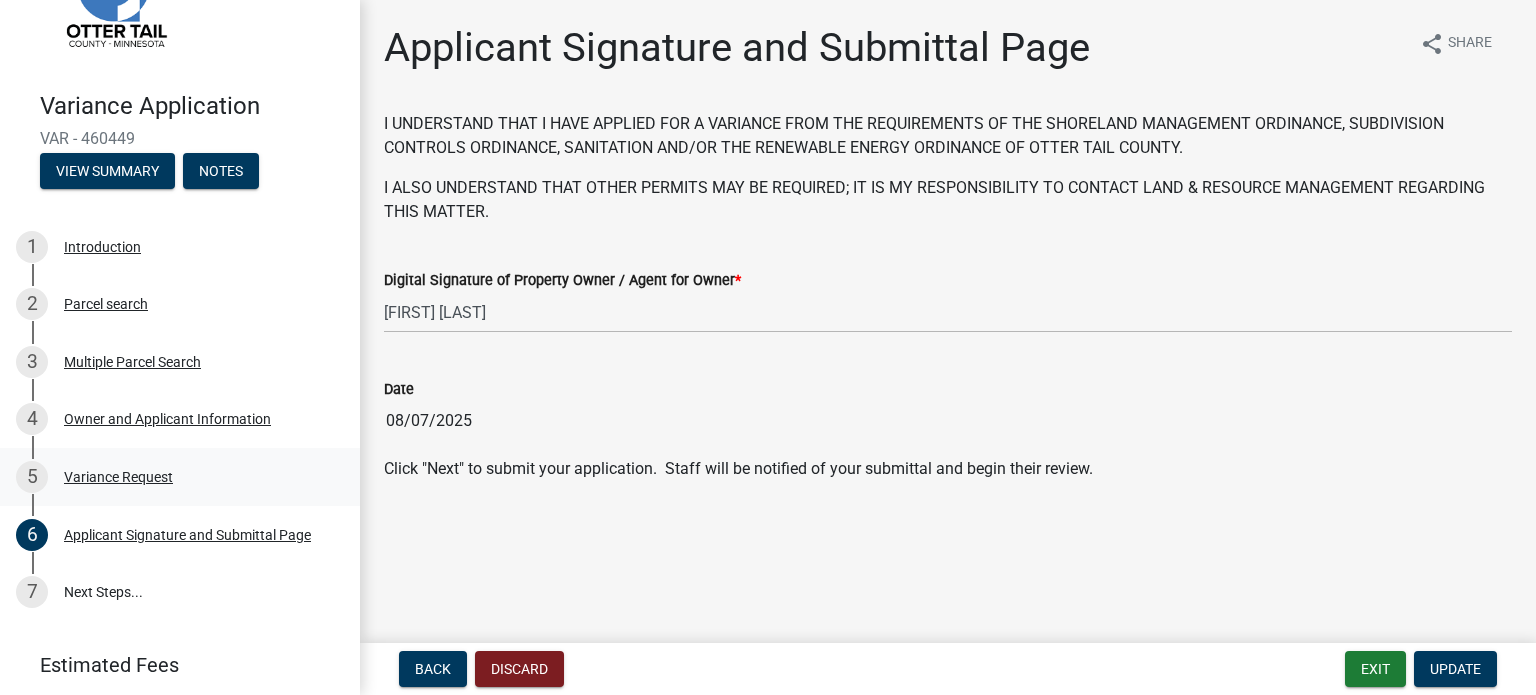 click on "Variance Request" at bounding box center [118, 477] 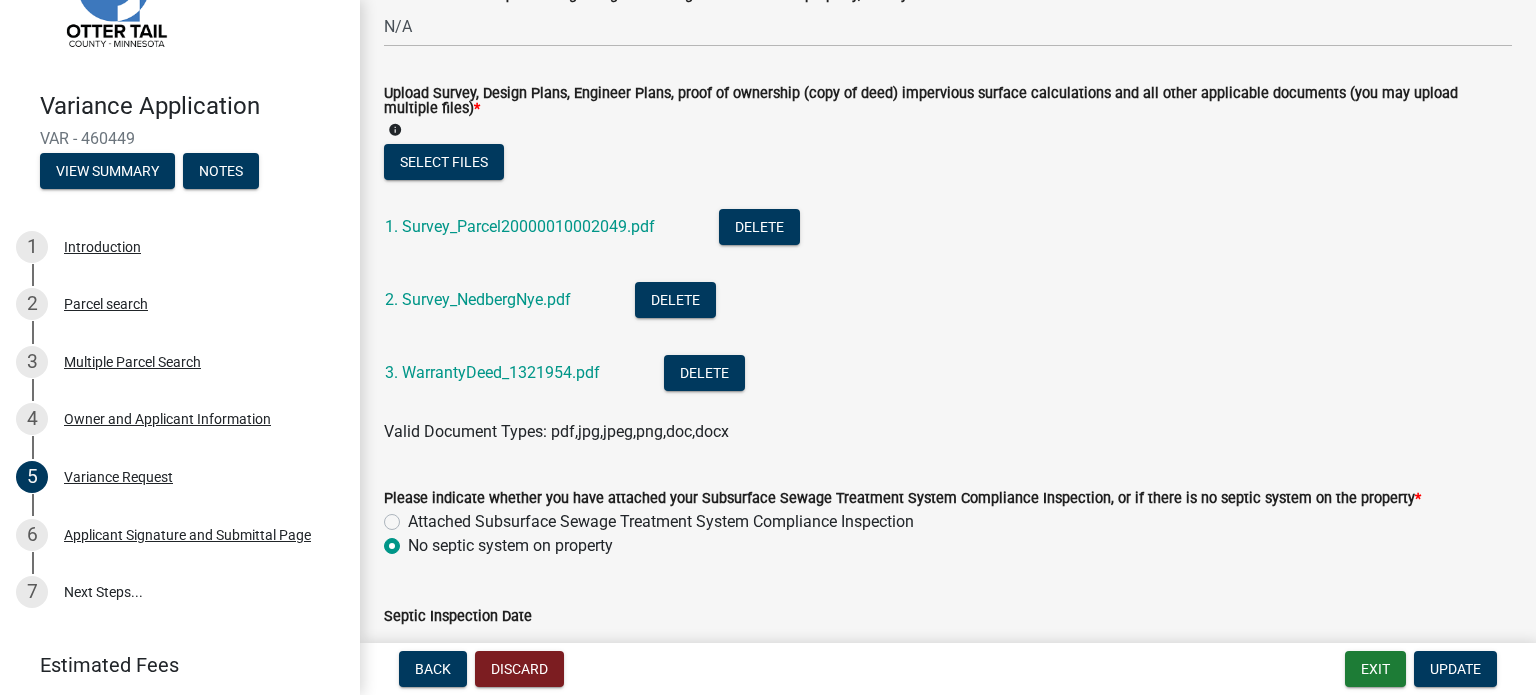 scroll, scrollTop: 700, scrollLeft: 0, axis: vertical 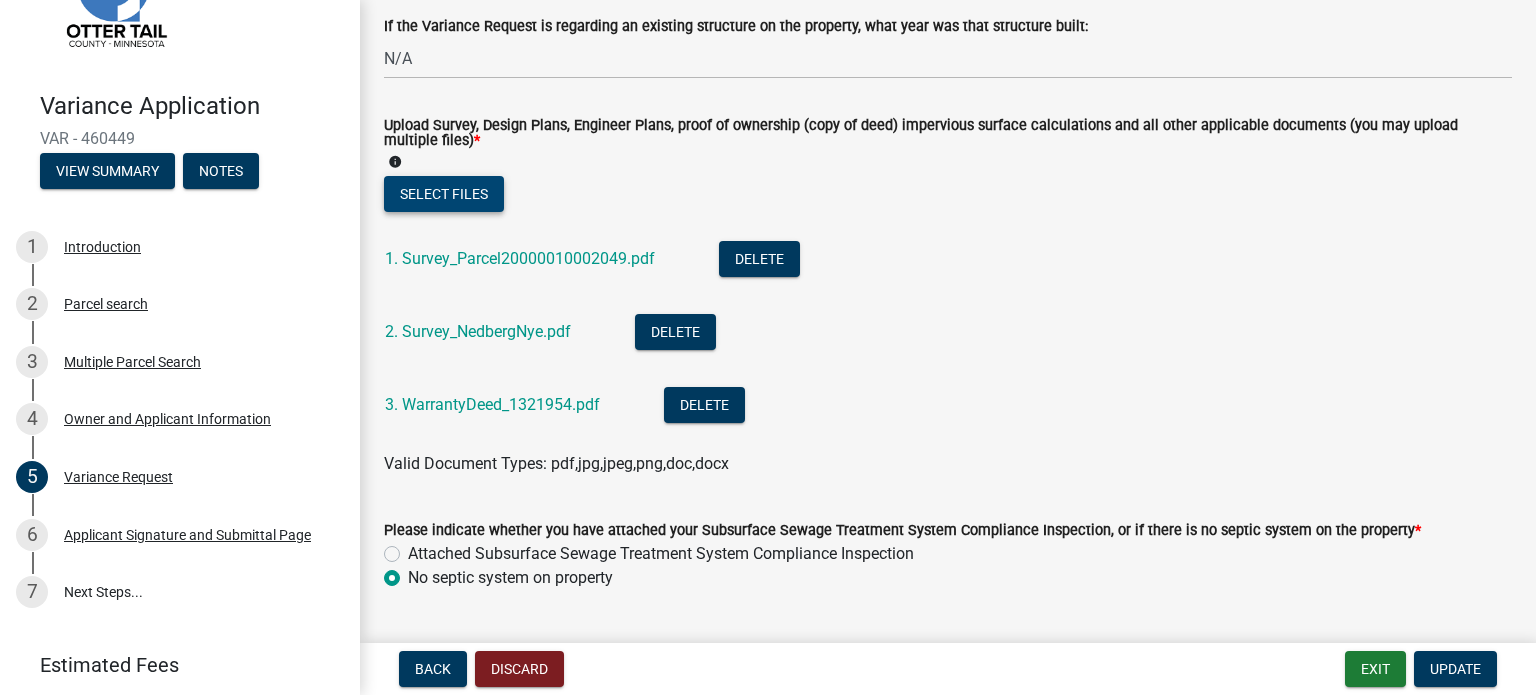 click on "Select files" 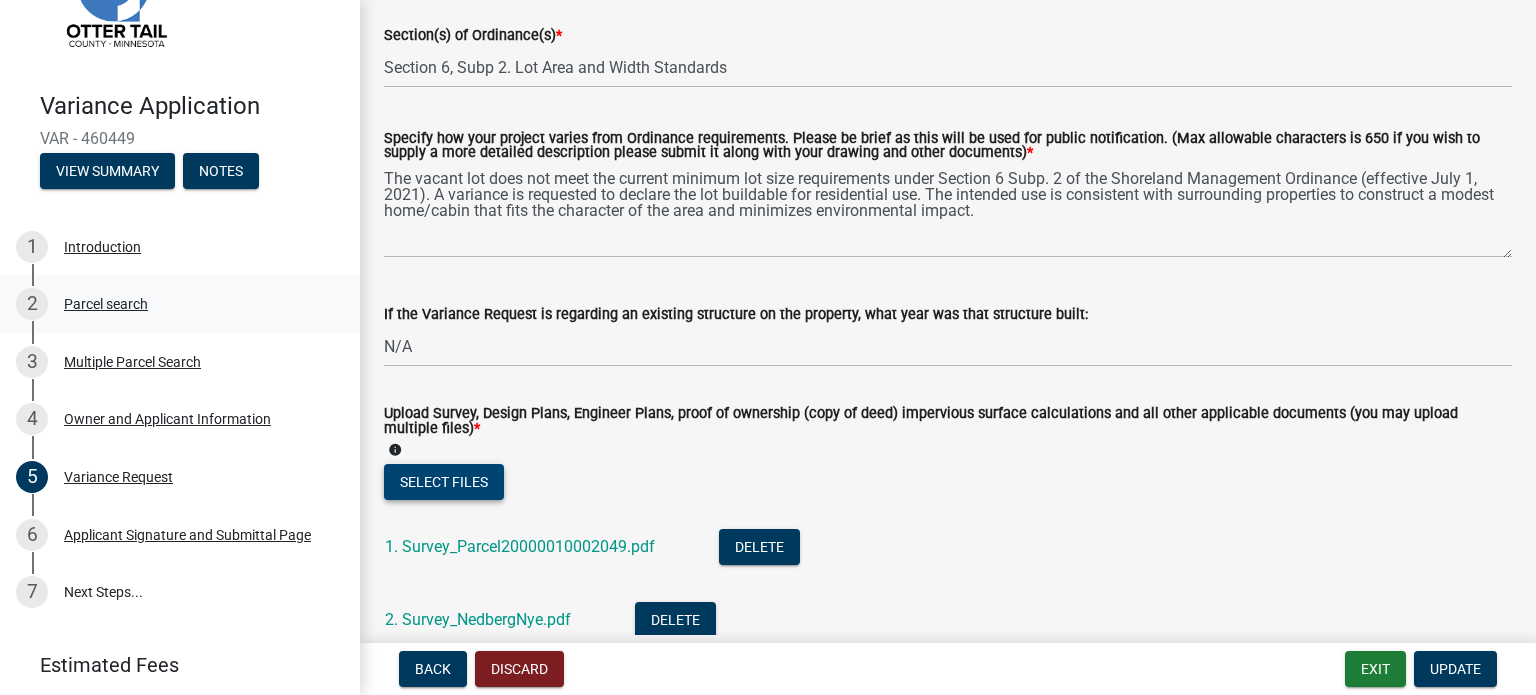 scroll, scrollTop: 400, scrollLeft: 0, axis: vertical 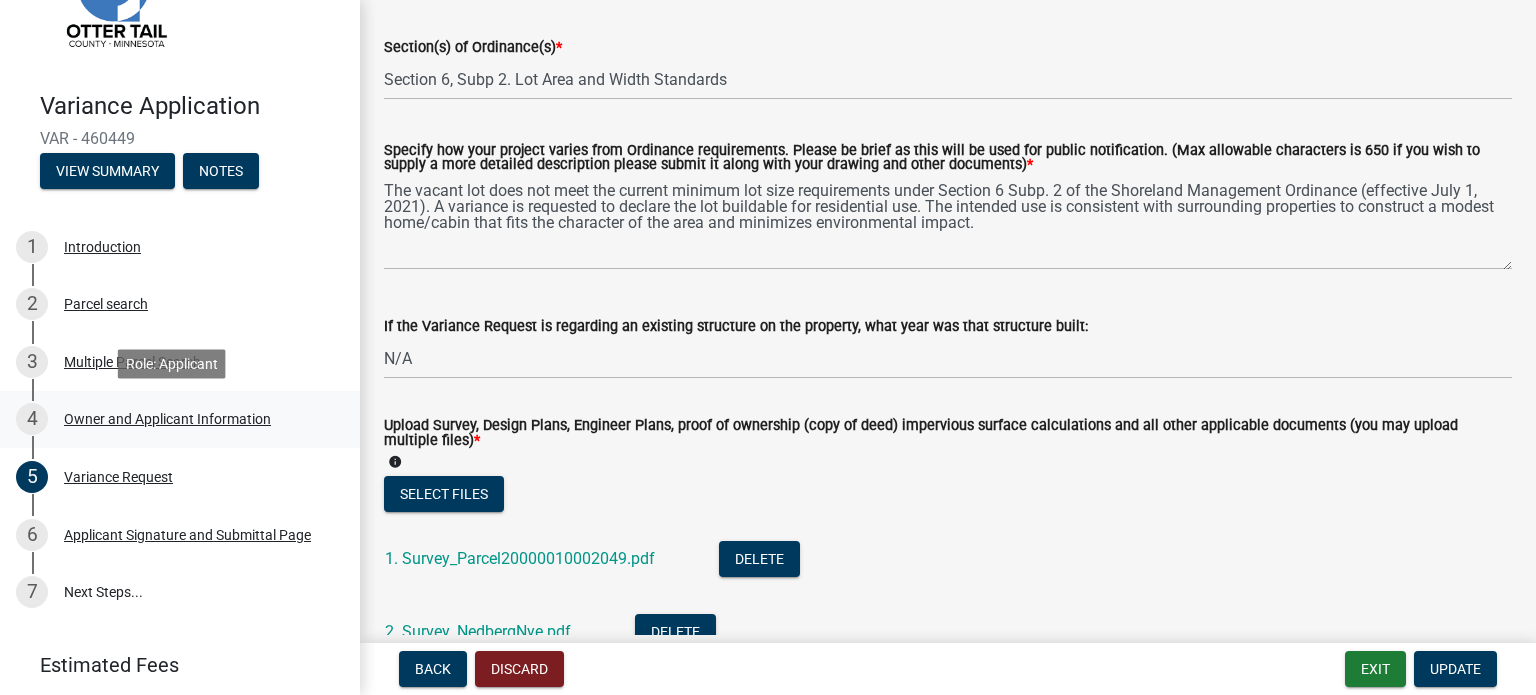 click on "Owner and Applicant Information" at bounding box center (167, 419) 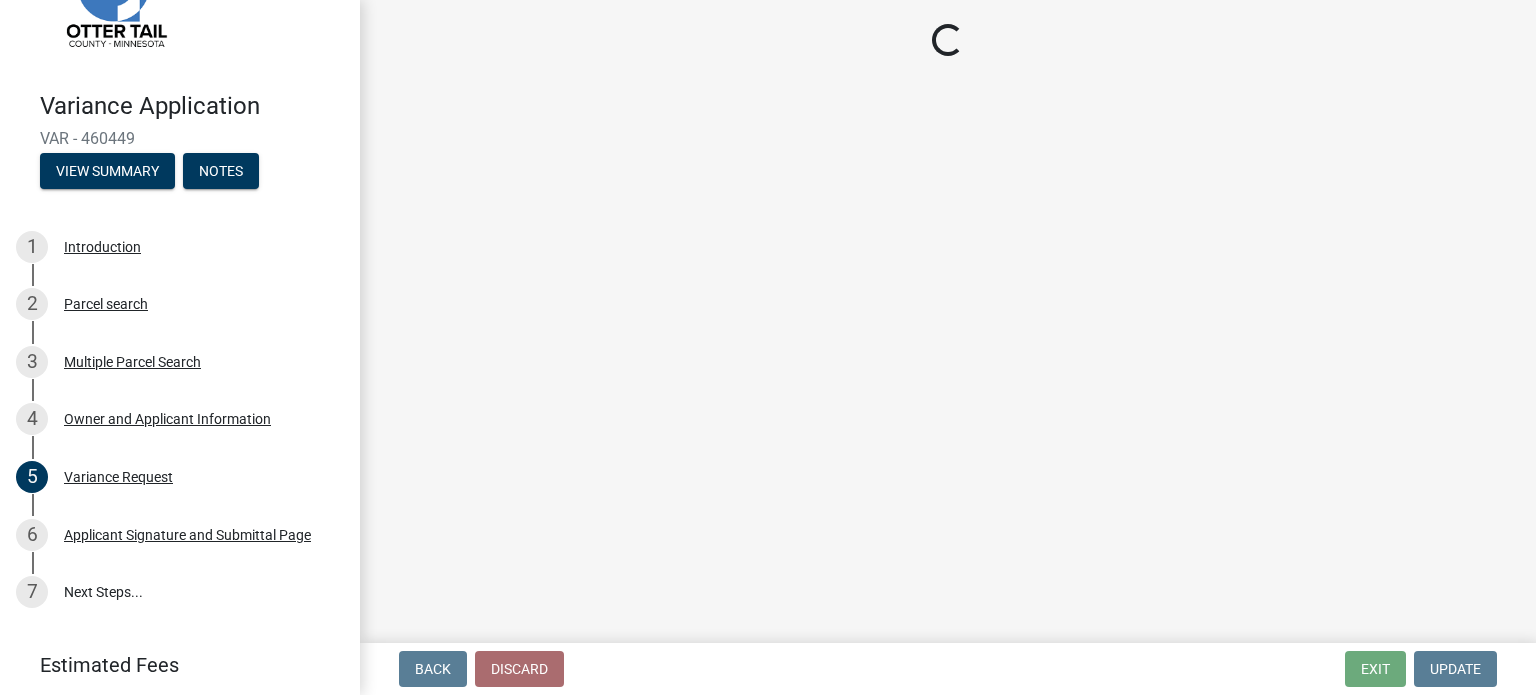 select on "1b3c9c87-7ed8-4260-82f4-93ec7467fd5d" 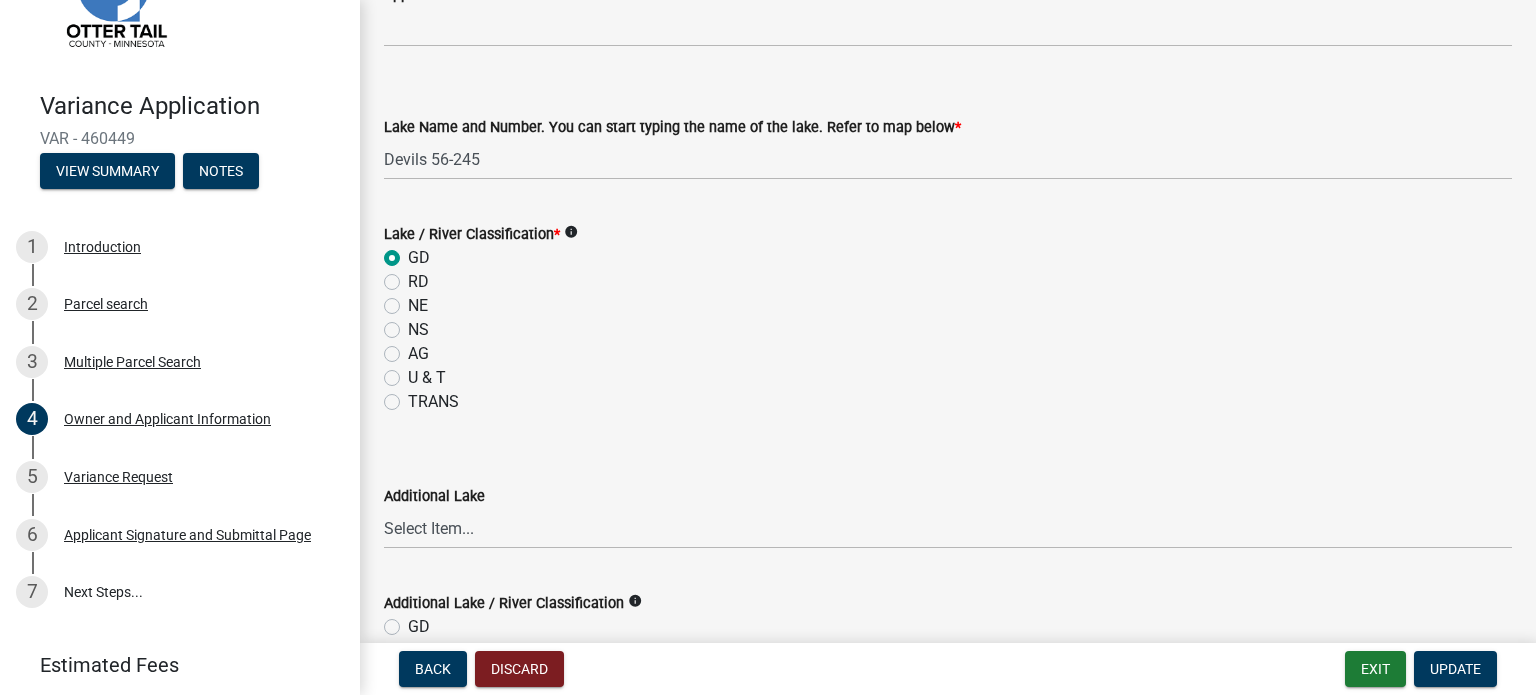 scroll, scrollTop: 1300, scrollLeft: 0, axis: vertical 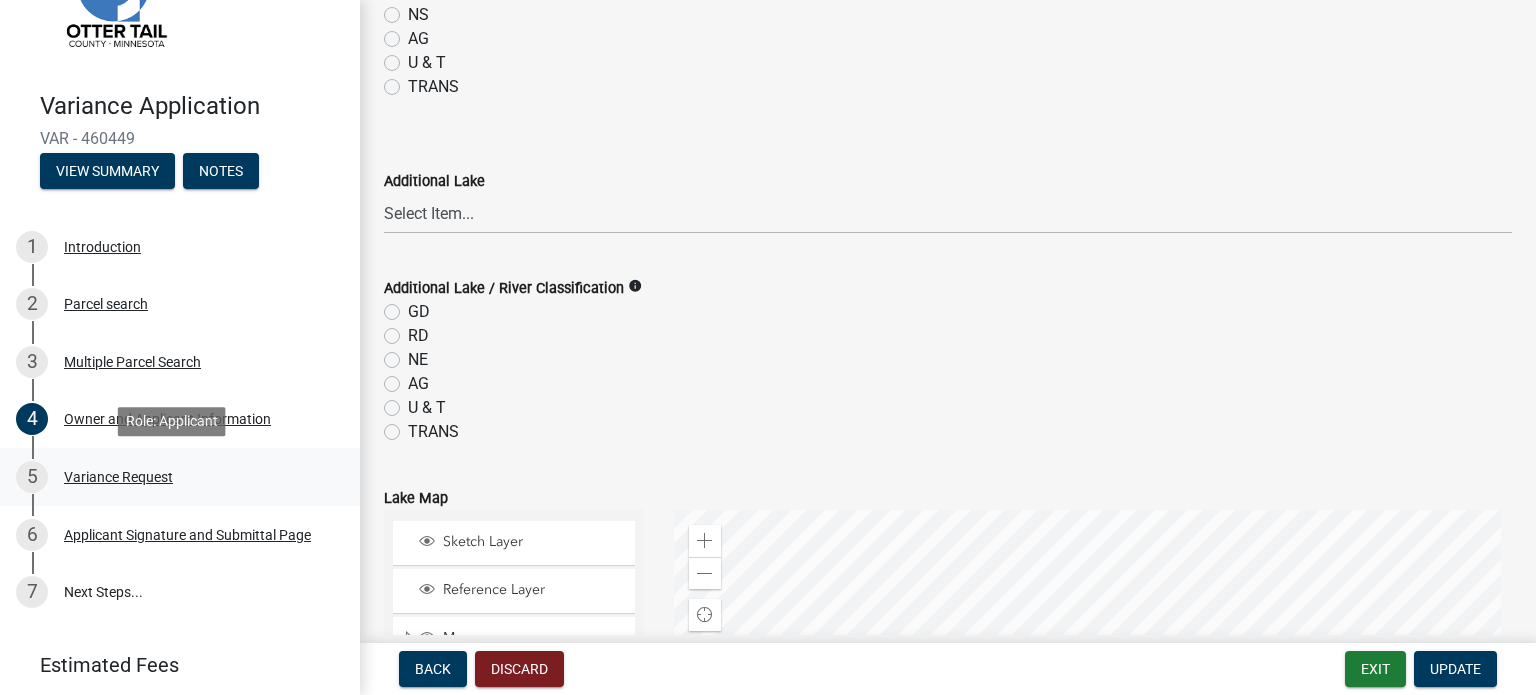 click on "Variance Request" at bounding box center (118, 477) 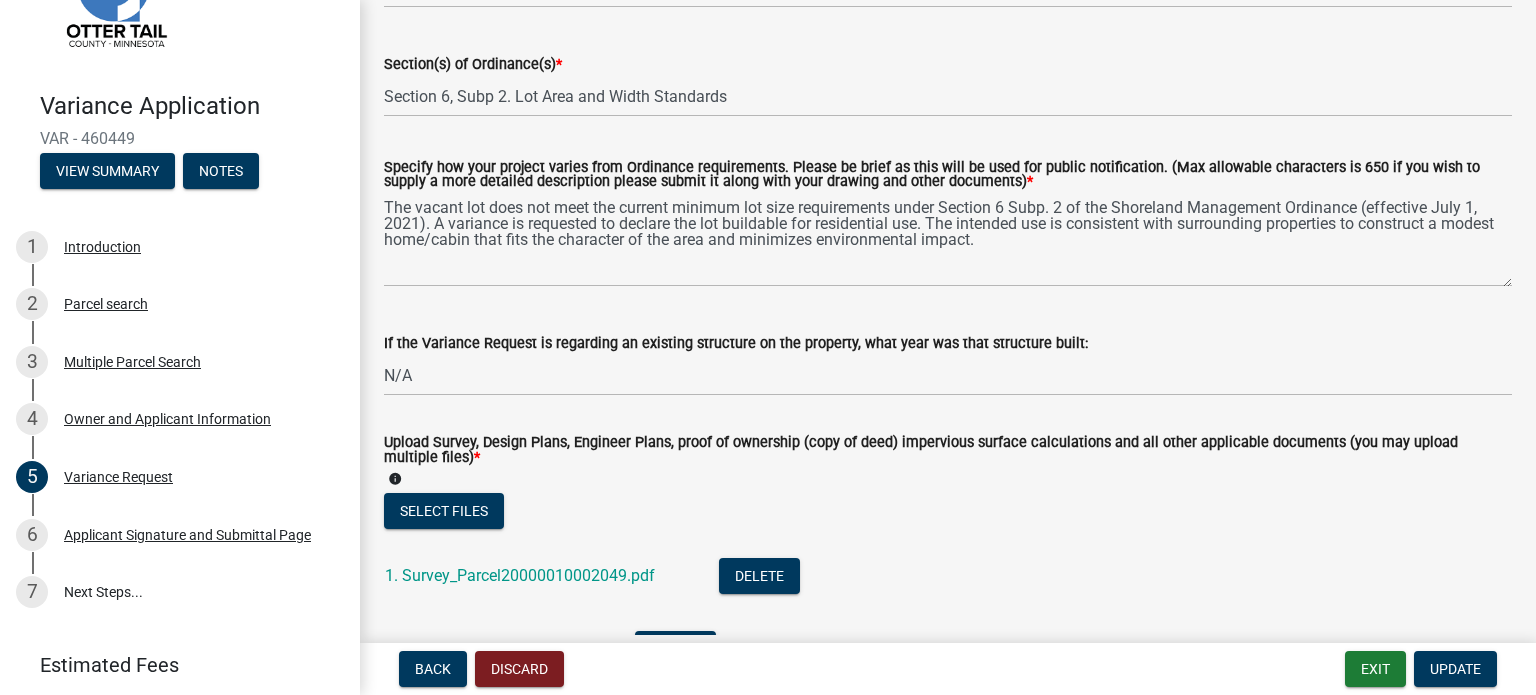 scroll, scrollTop: 400, scrollLeft: 0, axis: vertical 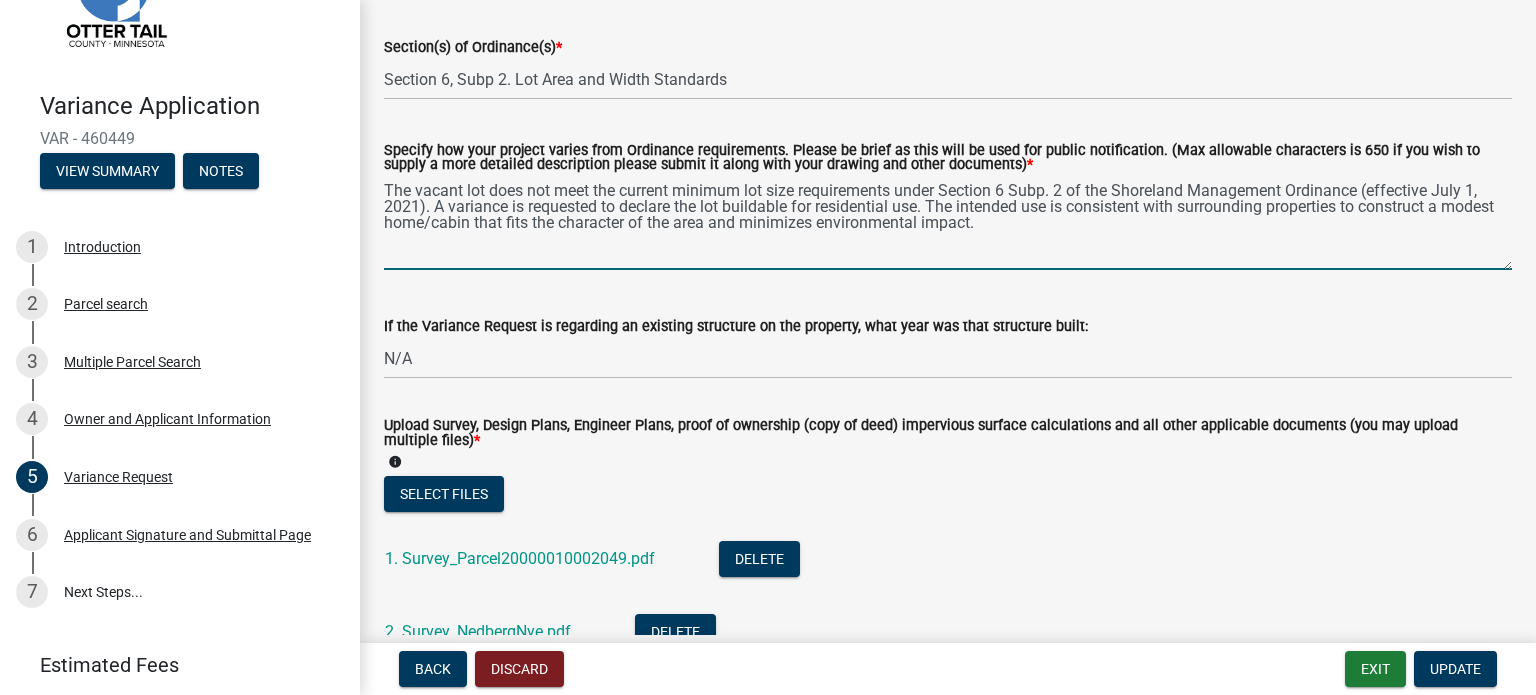 drag, startPoint x: 1369, startPoint y: 195, endPoint x: 425, endPoint y: 215, distance: 944.21185 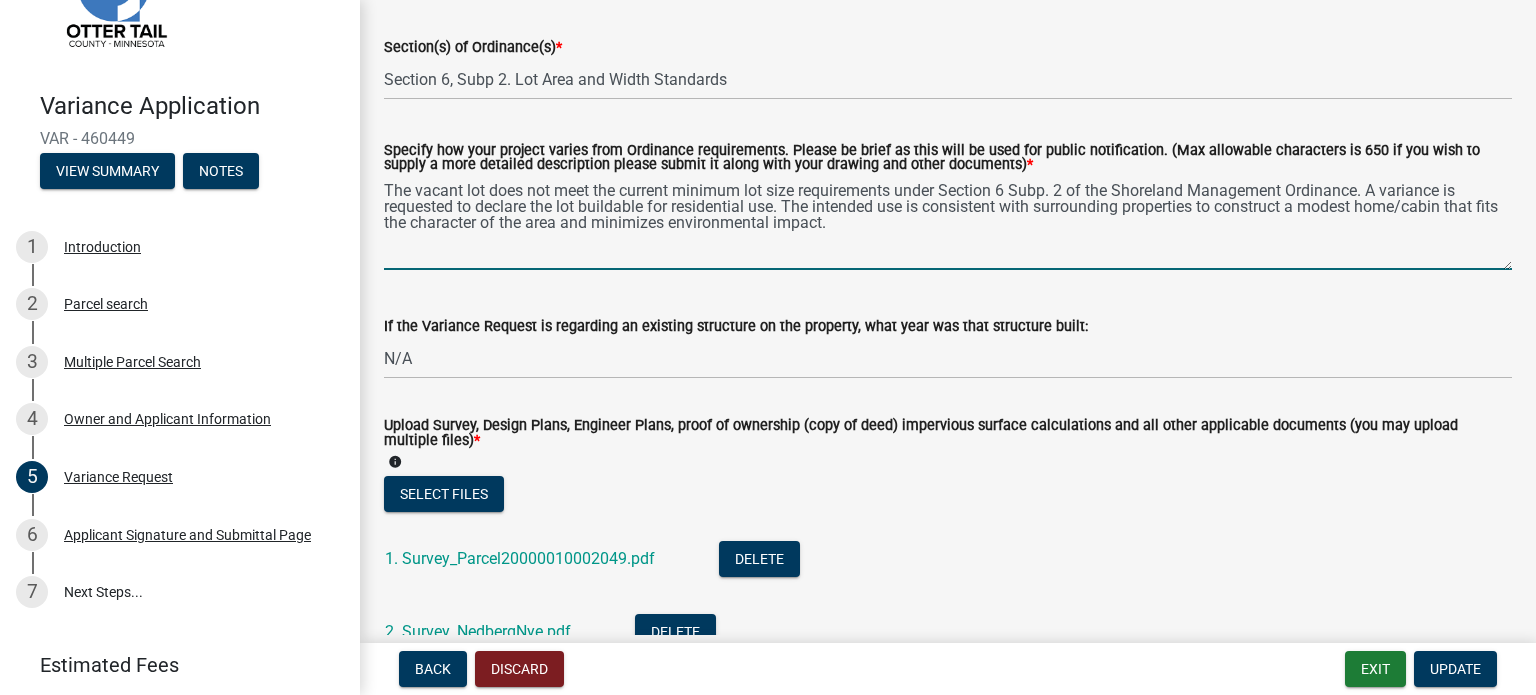 click on "The vacant lot does not meet the current minimum lot size requirements under Section 6 Subp. 2 of the Shoreland Management Ordinance. A variance is requested to declare the lot buildable for residential use. The intended use is consistent with surrounding properties to construct a modest home/cabin that fits the character of the area and minimizes environmental impact." at bounding box center [948, 223] 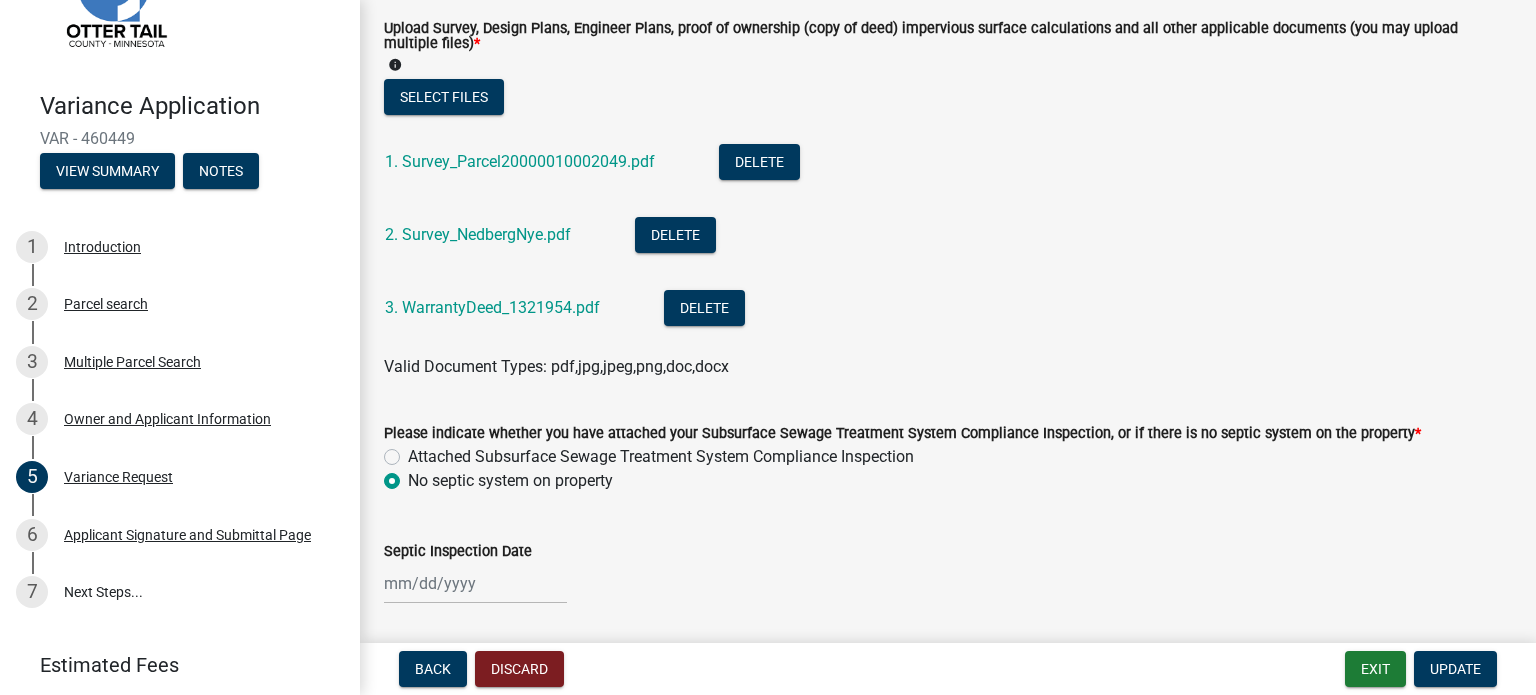 scroll, scrollTop: 800, scrollLeft: 0, axis: vertical 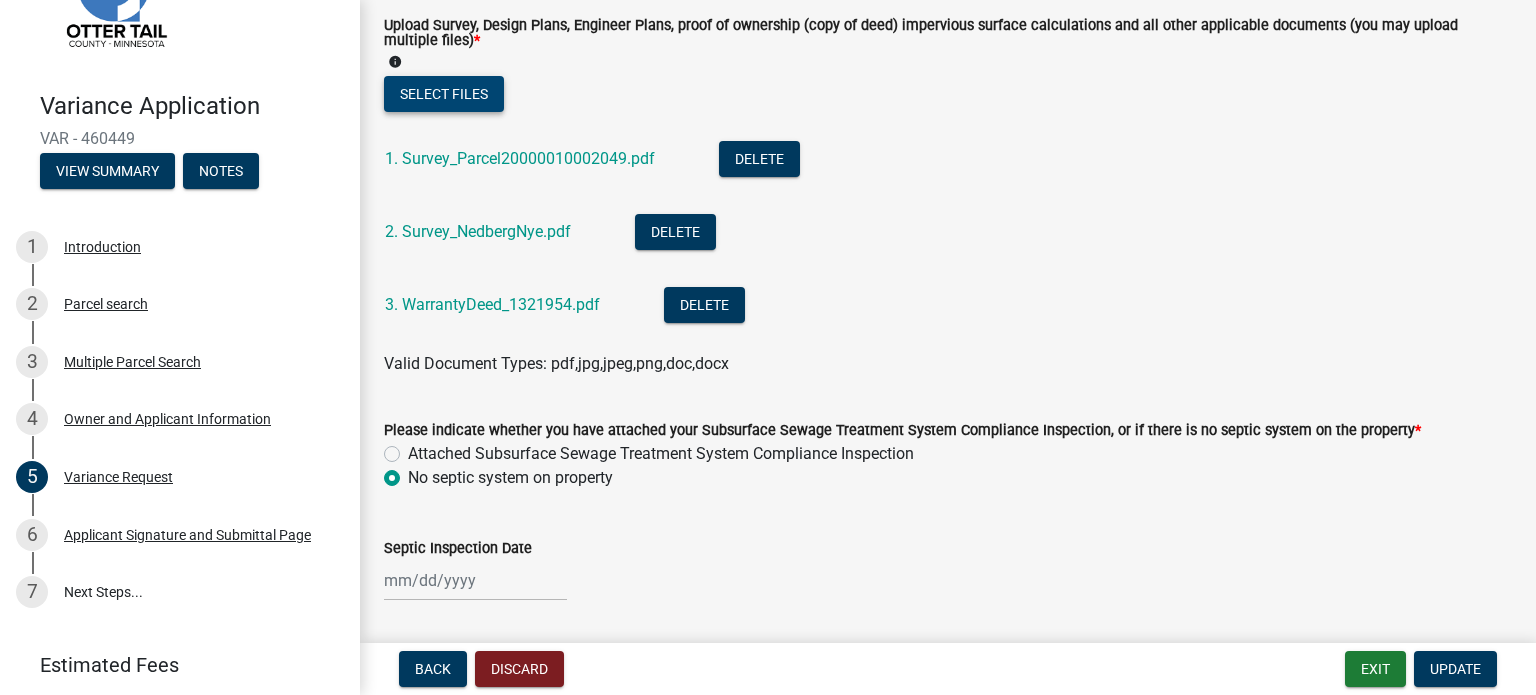 type on "The vacant lot does not meet the current minimum lot size requirements under Section 6 Subp. 2 of the Shoreland Management Ordinance. A variance is requested to declare the lot buildable for residential use. The intended use is consistent with surrounding properties to construct a modest home/cabin that fits the character of the area and minimizes environmental impact." 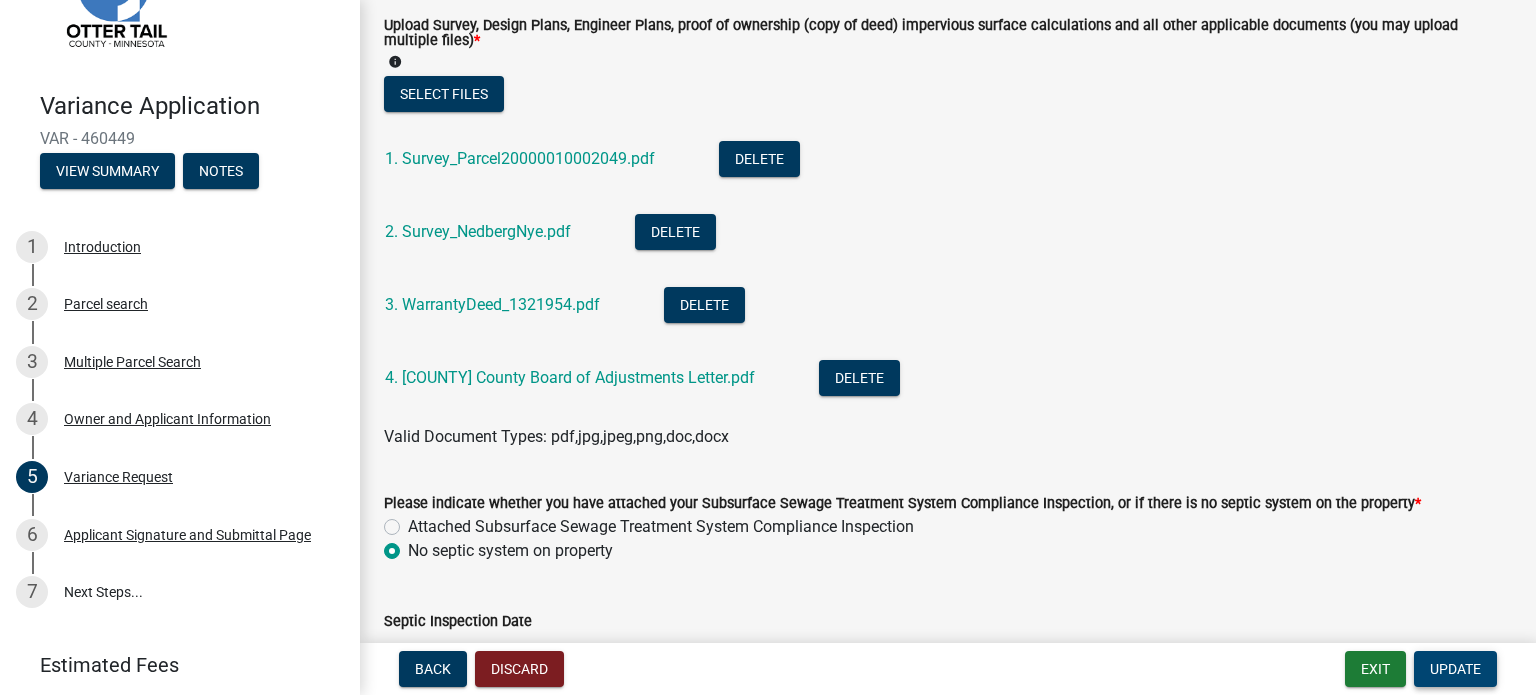 click on "Update" at bounding box center (1455, 669) 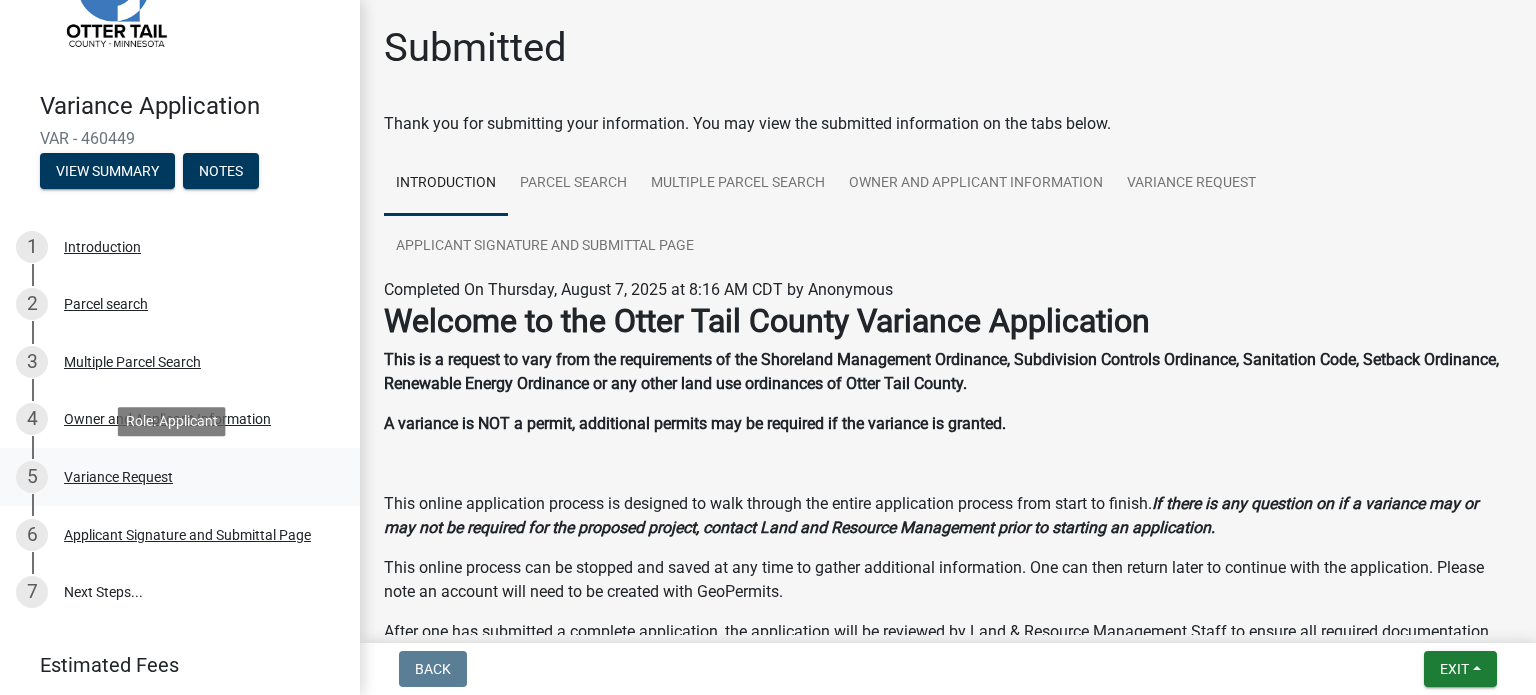 click on "Variance Request" at bounding box center (118, 477) 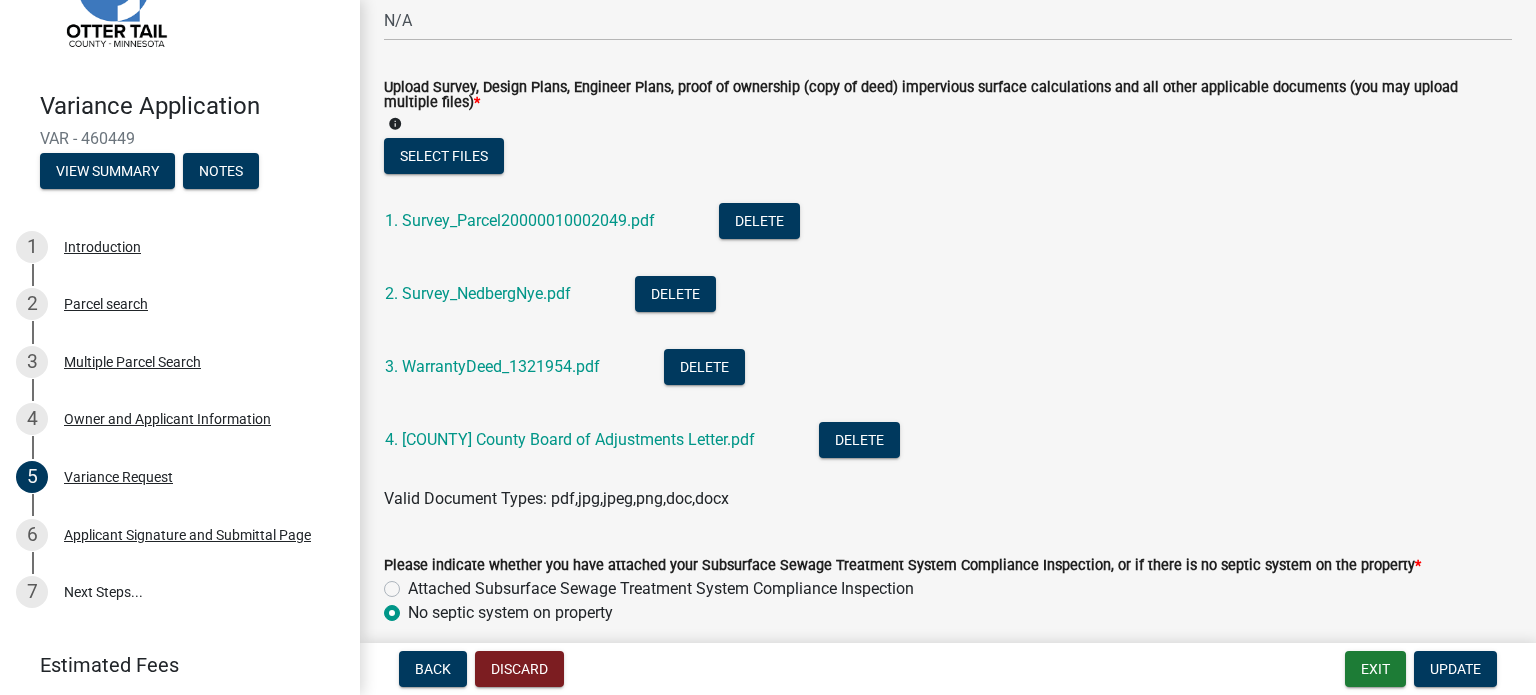 scroll, scrollTop: 800, scrollLeft: 0, axis: vertical 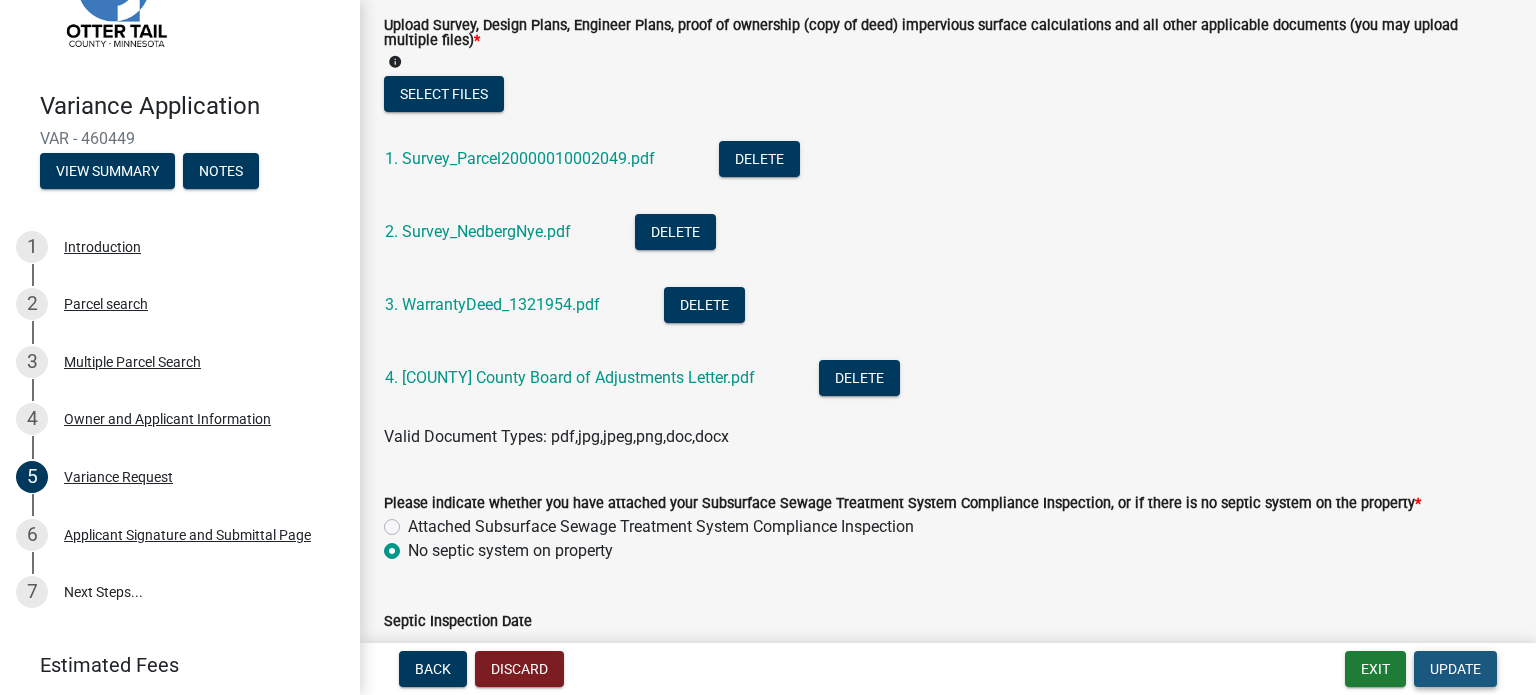 click on "Update" at bounding box center [1455, 669] 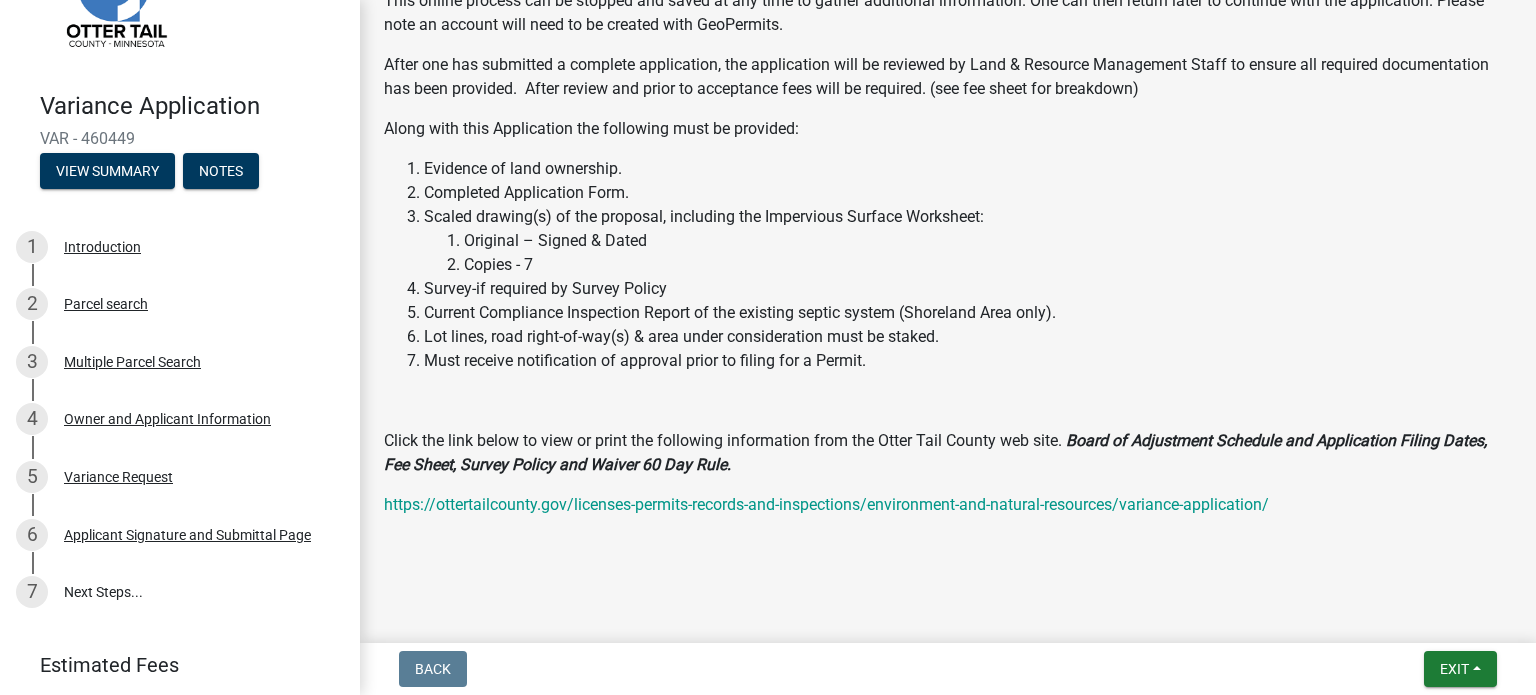 scroll, scrollTop: 468, scrollLeft: 0, axis: vertical 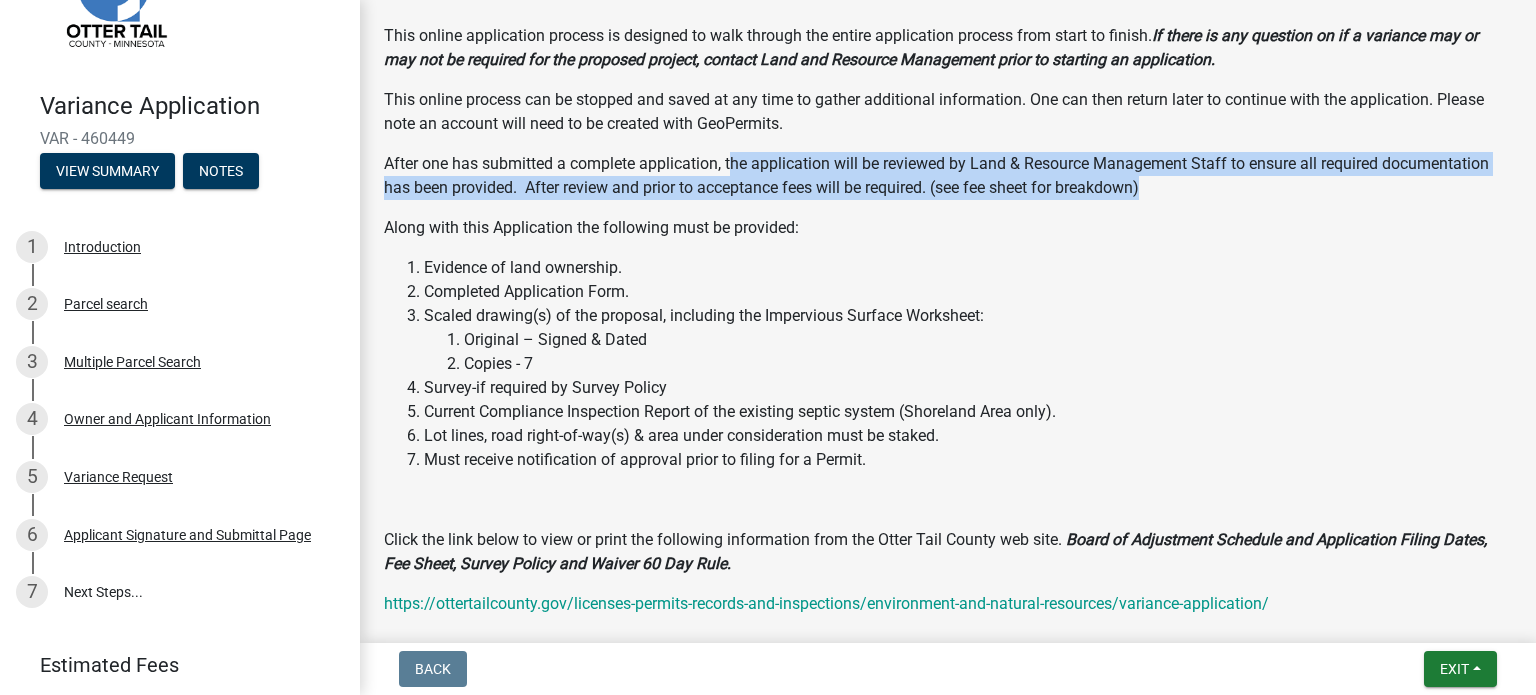 drag, startPoint x: 733, startPoint y: 163, endPoint x: 1185, endPoint y: 185, distance: 452.5351 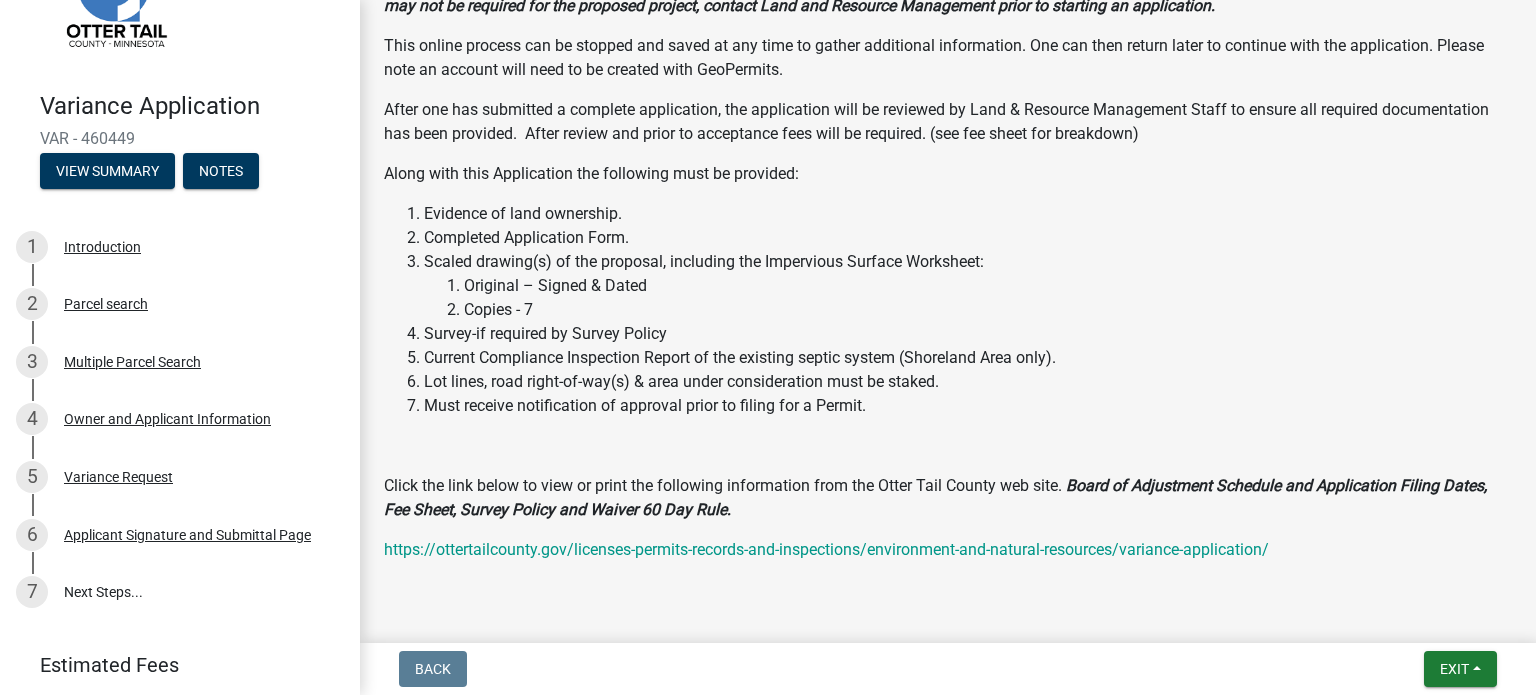 scroll, scrollTop: 568, scrollLeft: 0, axis: vertical 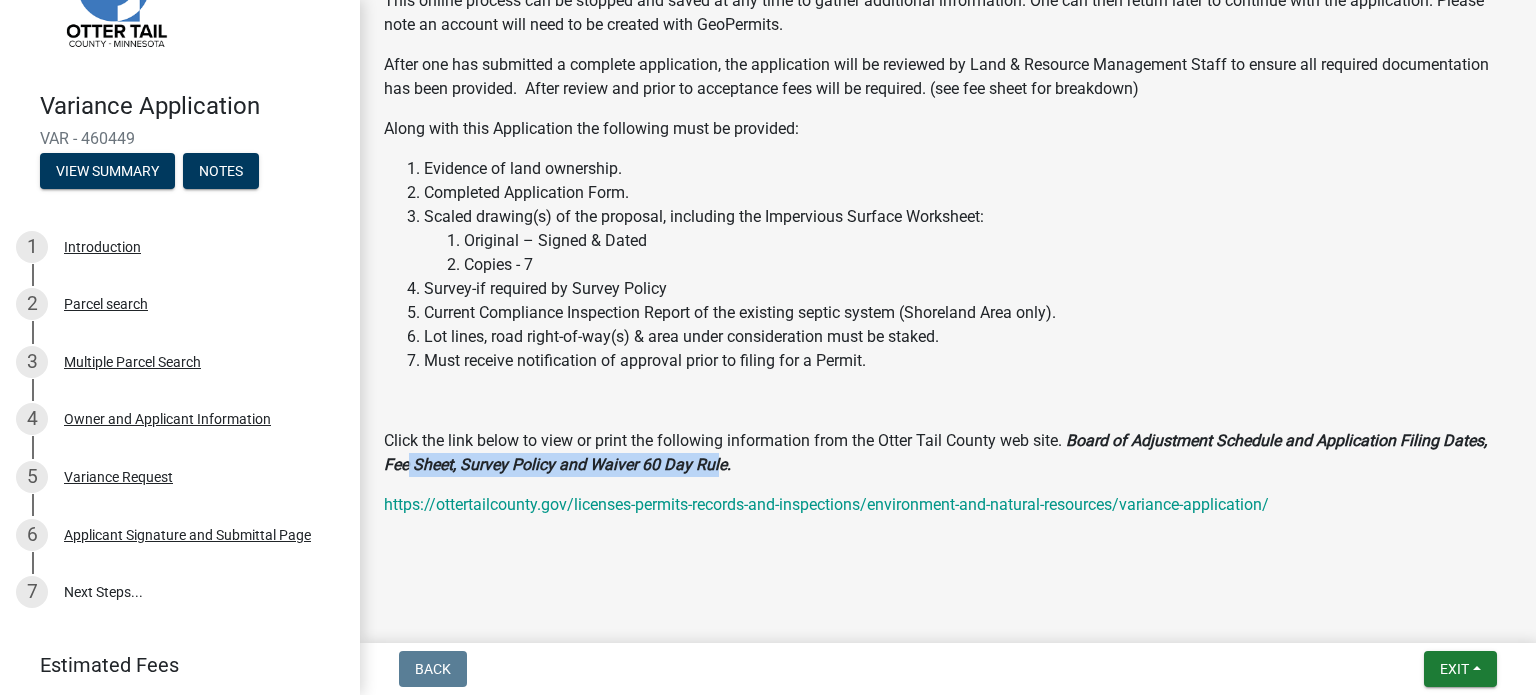 drag, startPoint x: 552, startPoint y: 464, endPoint x: 852, endPoint y: 464, distance: 300 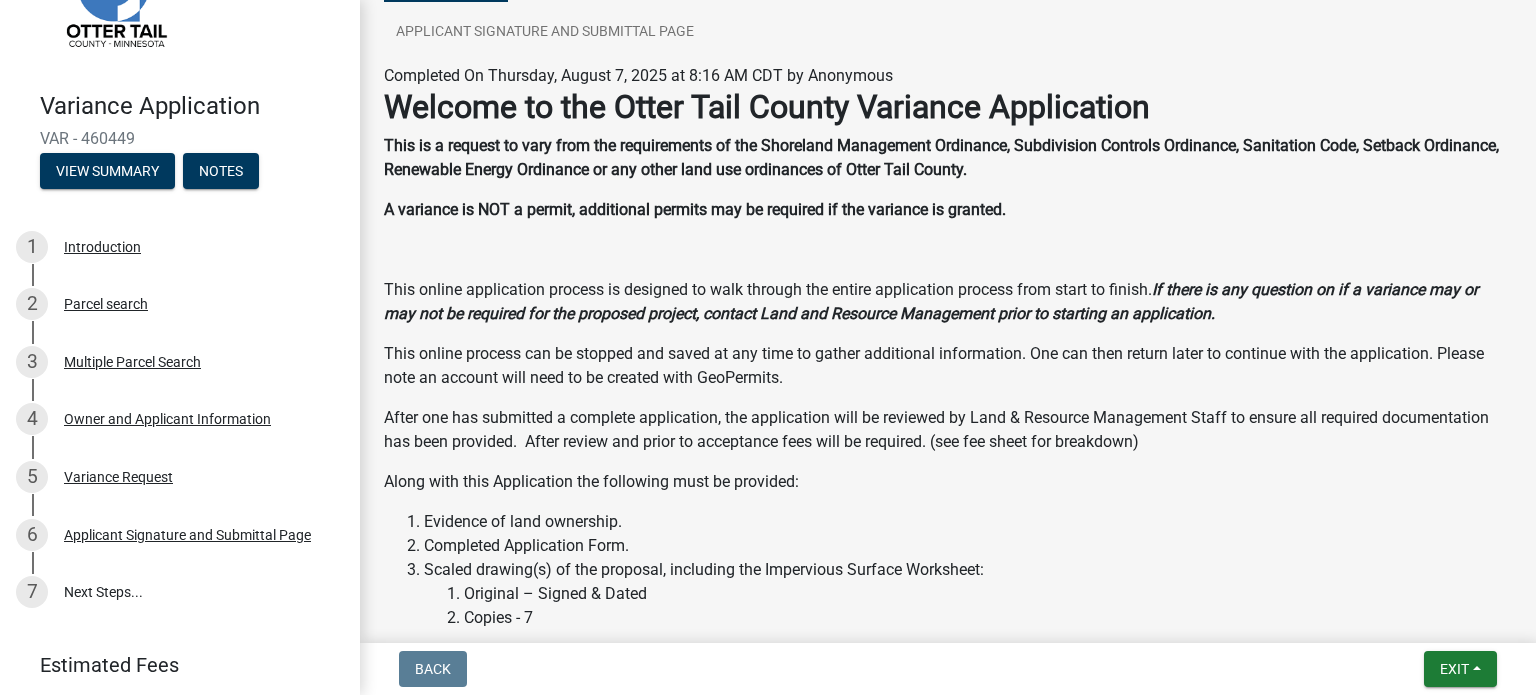 scroll, scrollTop: 0, scrollLeft: 0, axis: both 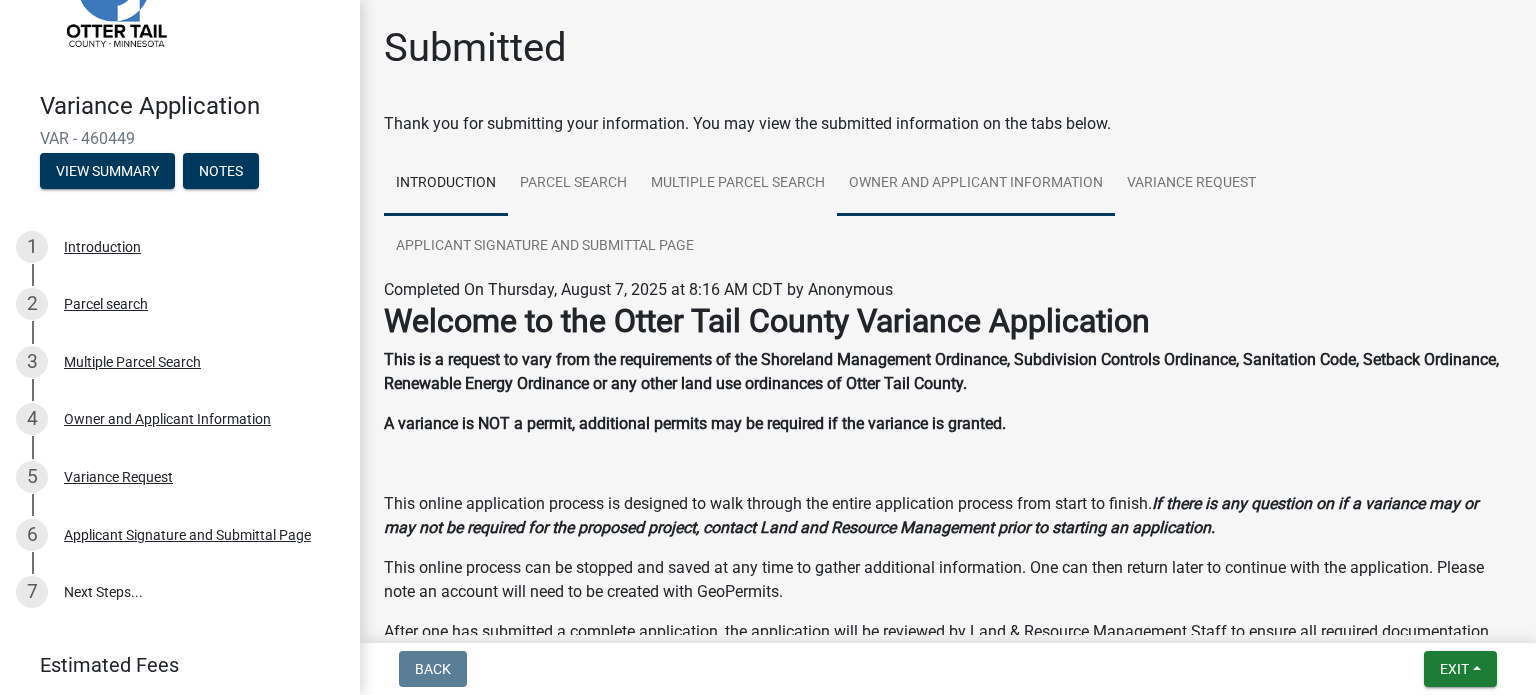 click on "Owner and Applicant Information" at bounding box center [976, 184] 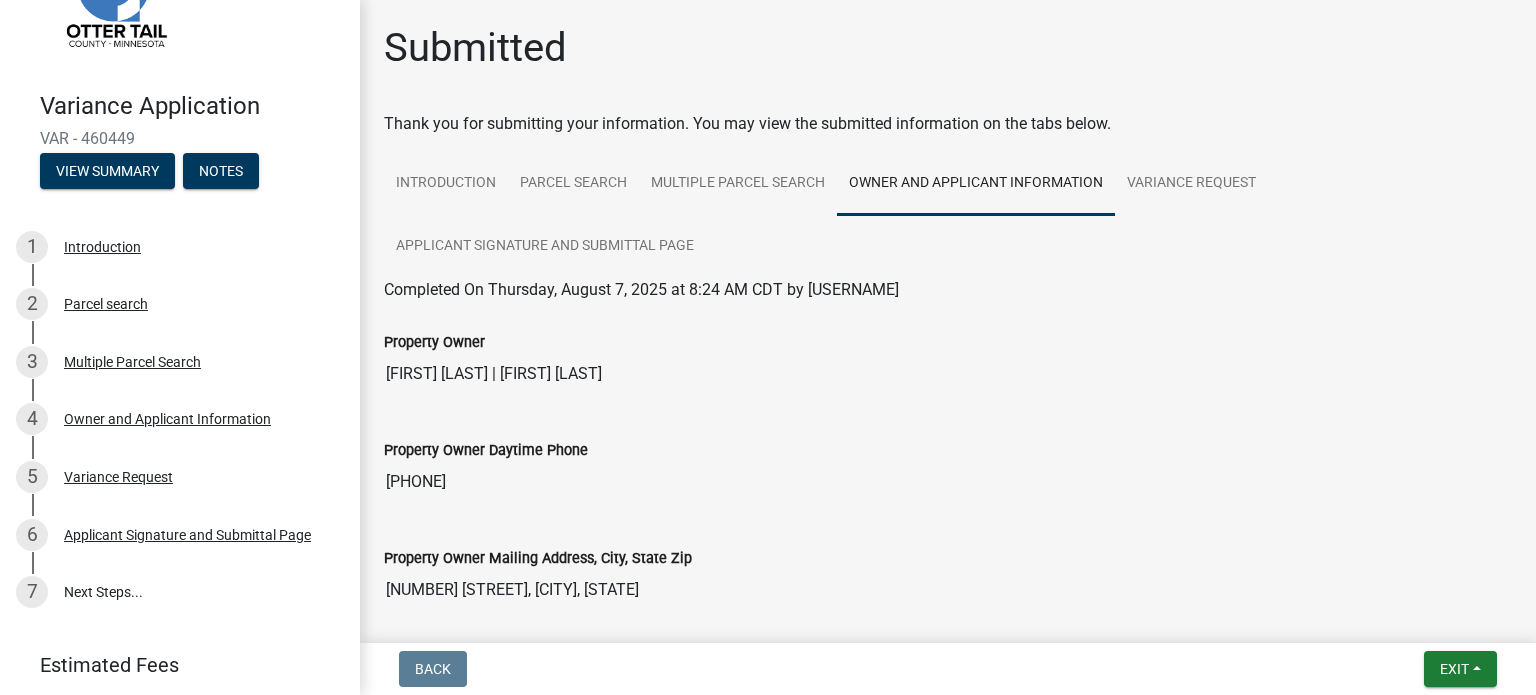 drag, startPoint x: 601, startPoint y: 367, endPoint x: 736, endPoint y: 377, distance: 135.36986 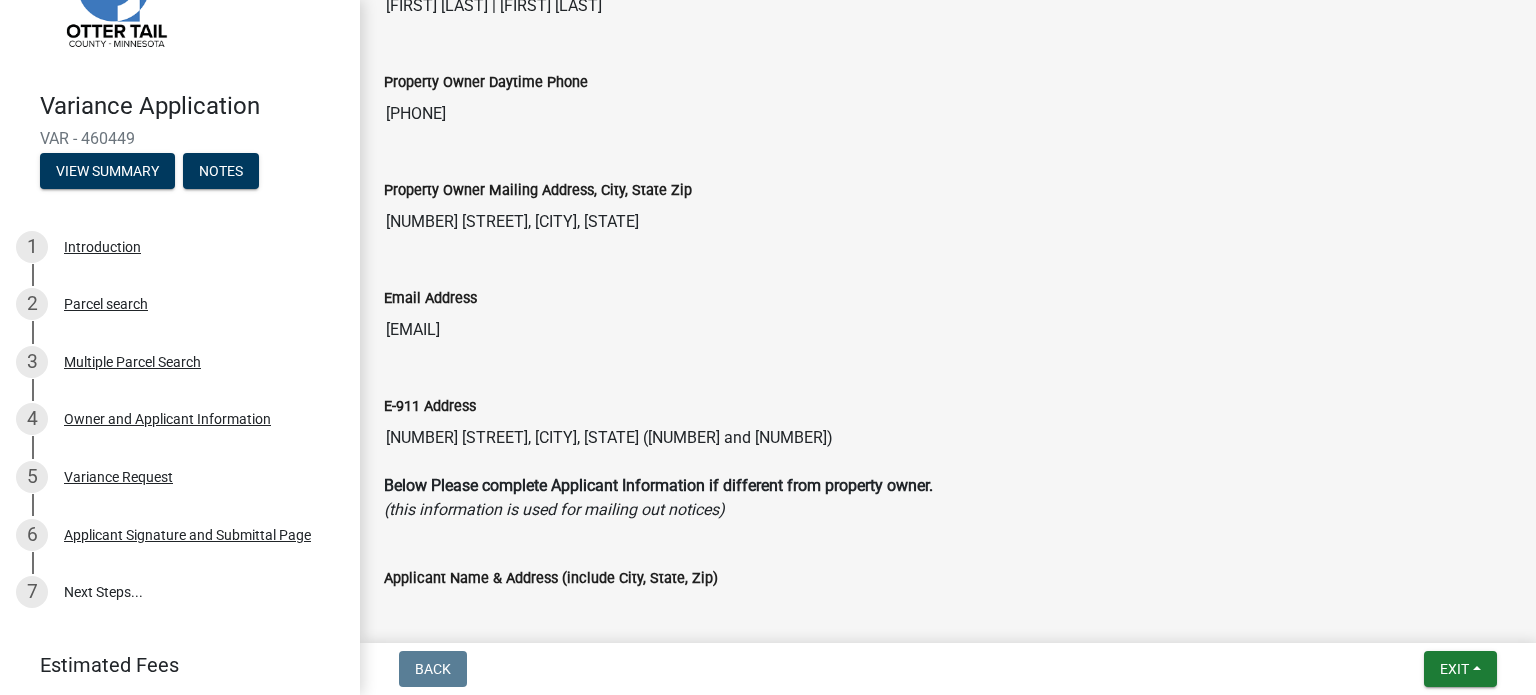 scroll, scrollTop: 400, scrollLeft: 0, axis: vertical 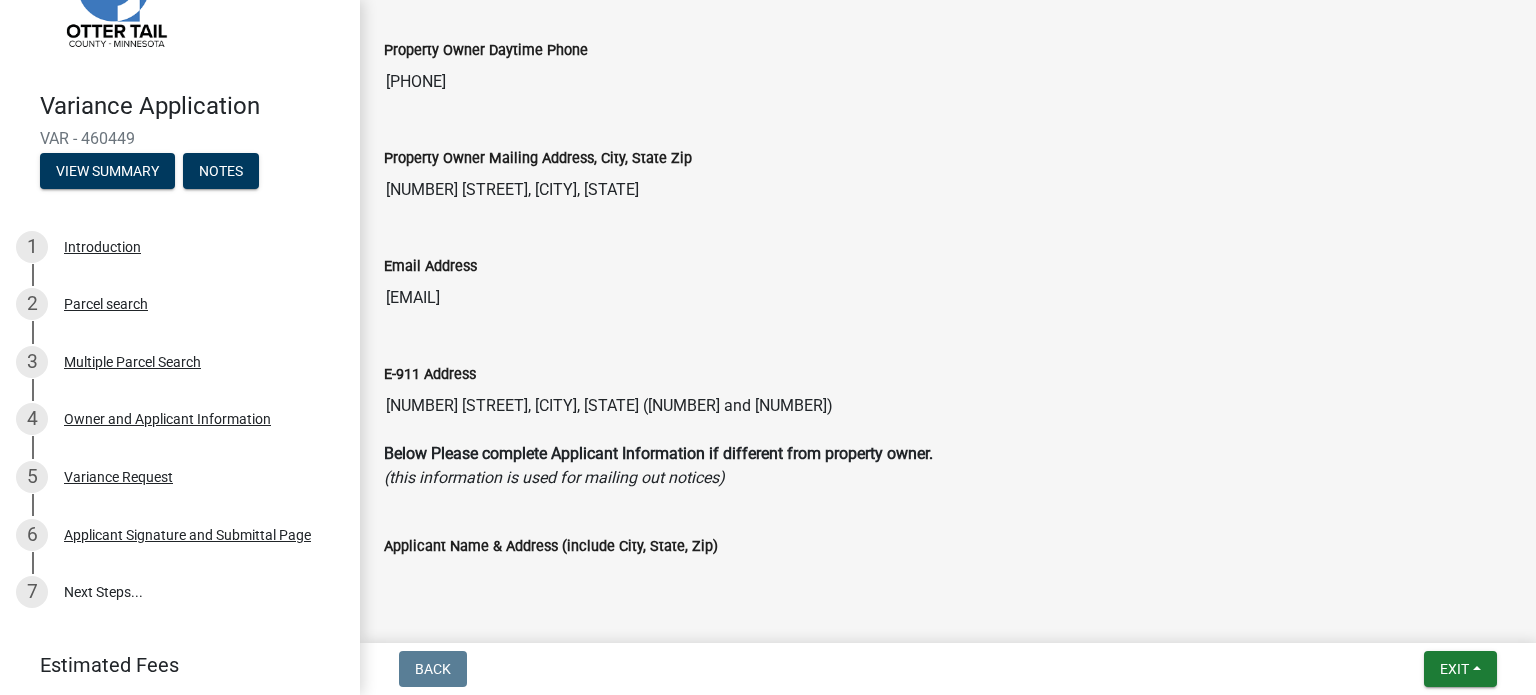 drag, startPoint x: 552, startPoint y: 405, endPoint x: 640, endPoint y: 403, distance: 88.02273 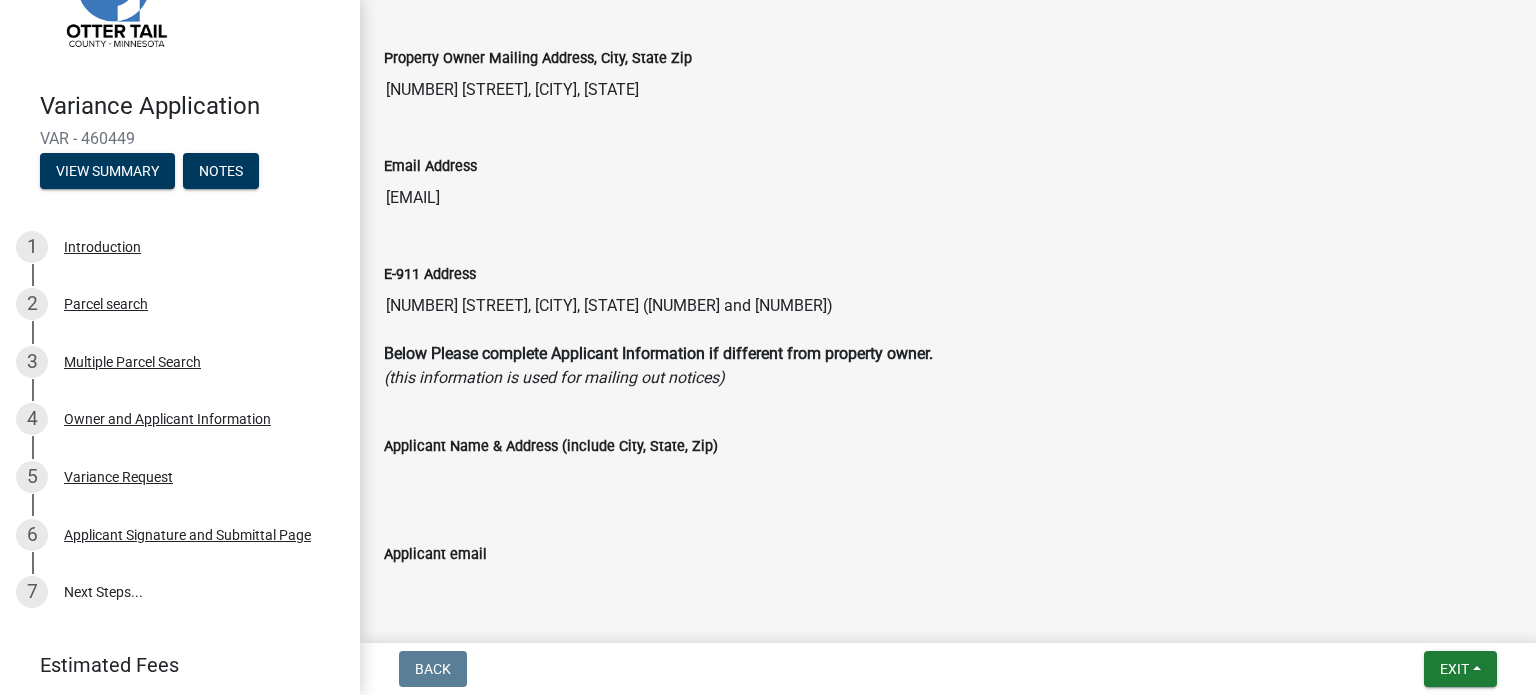 click on "Completed On Thursday, August 7, 2025 at 8:20 AM CDT by [USERNAME]" 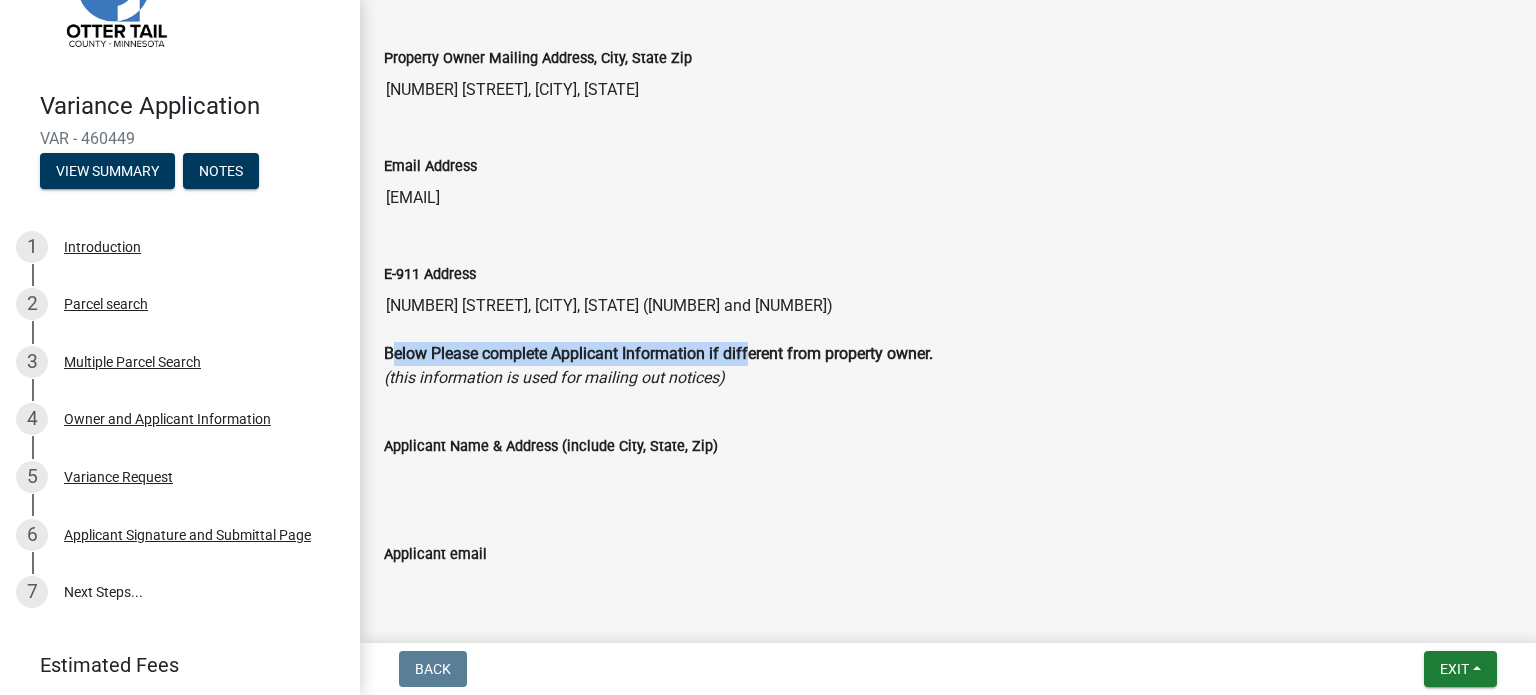 drag, startPoint x: 392, startPoint y: 349, endPoint x: 761, endPoint y: 361, distance: 369.19507 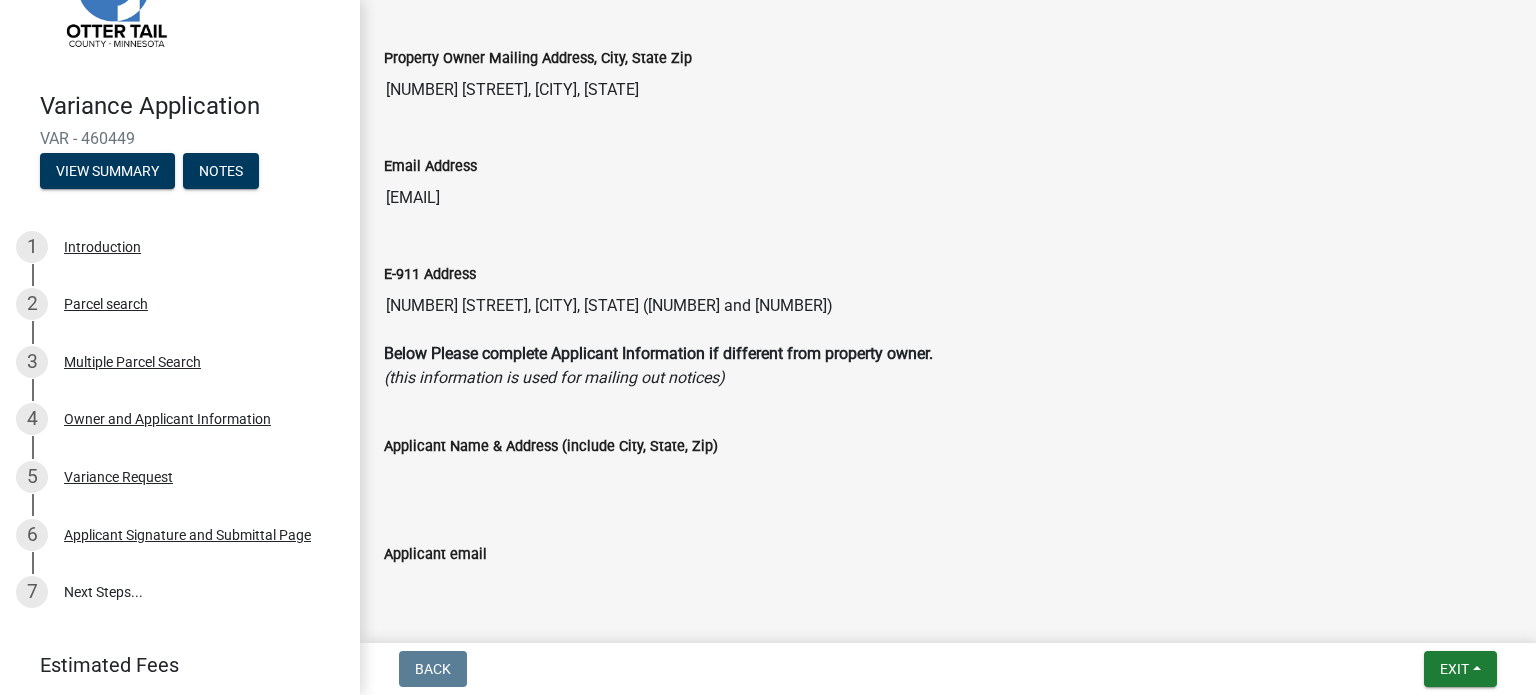 click on "Completed On Thursday, August 7, 2025 at 8:20 AM CDT by [USERNAME]" 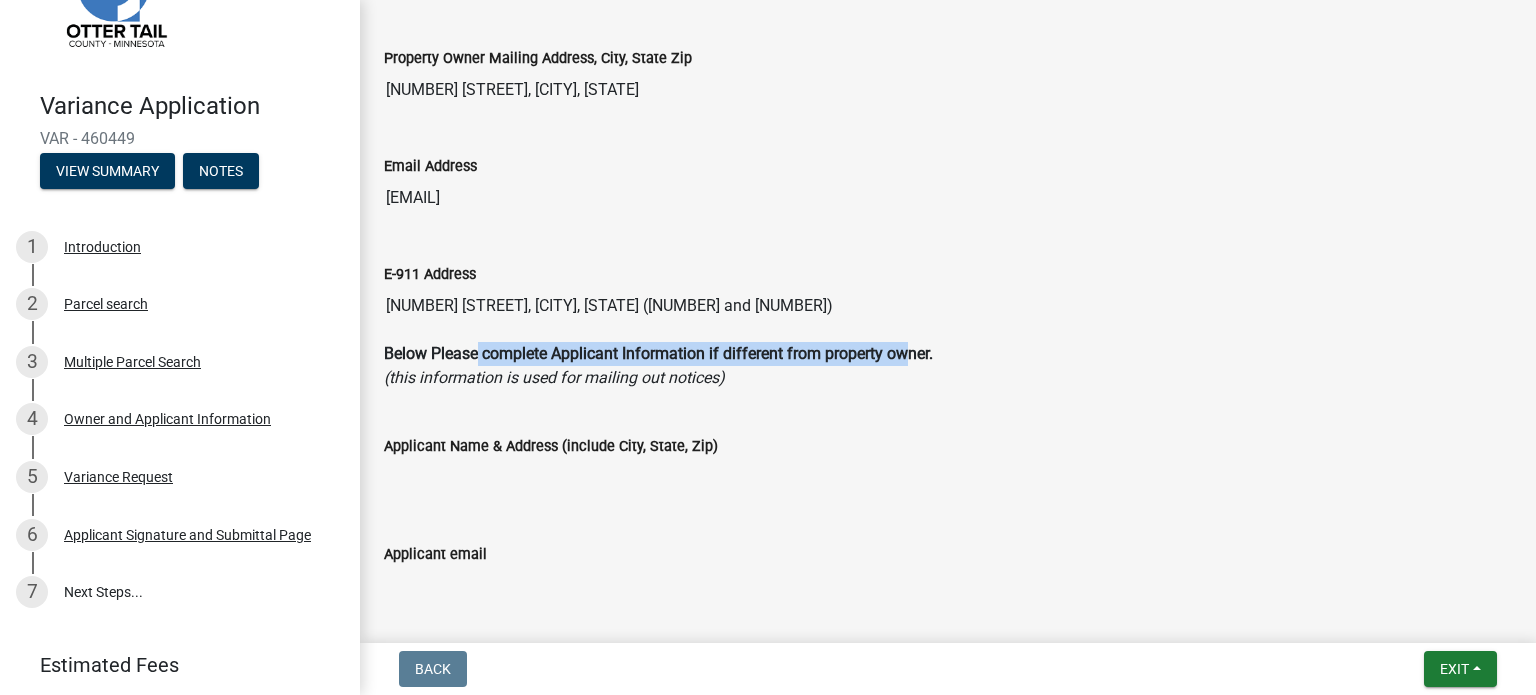 drag, startPoint x: 477, startPoint y: 353, endPoint x: 916, endPoint y: 355, distance: 439.00455 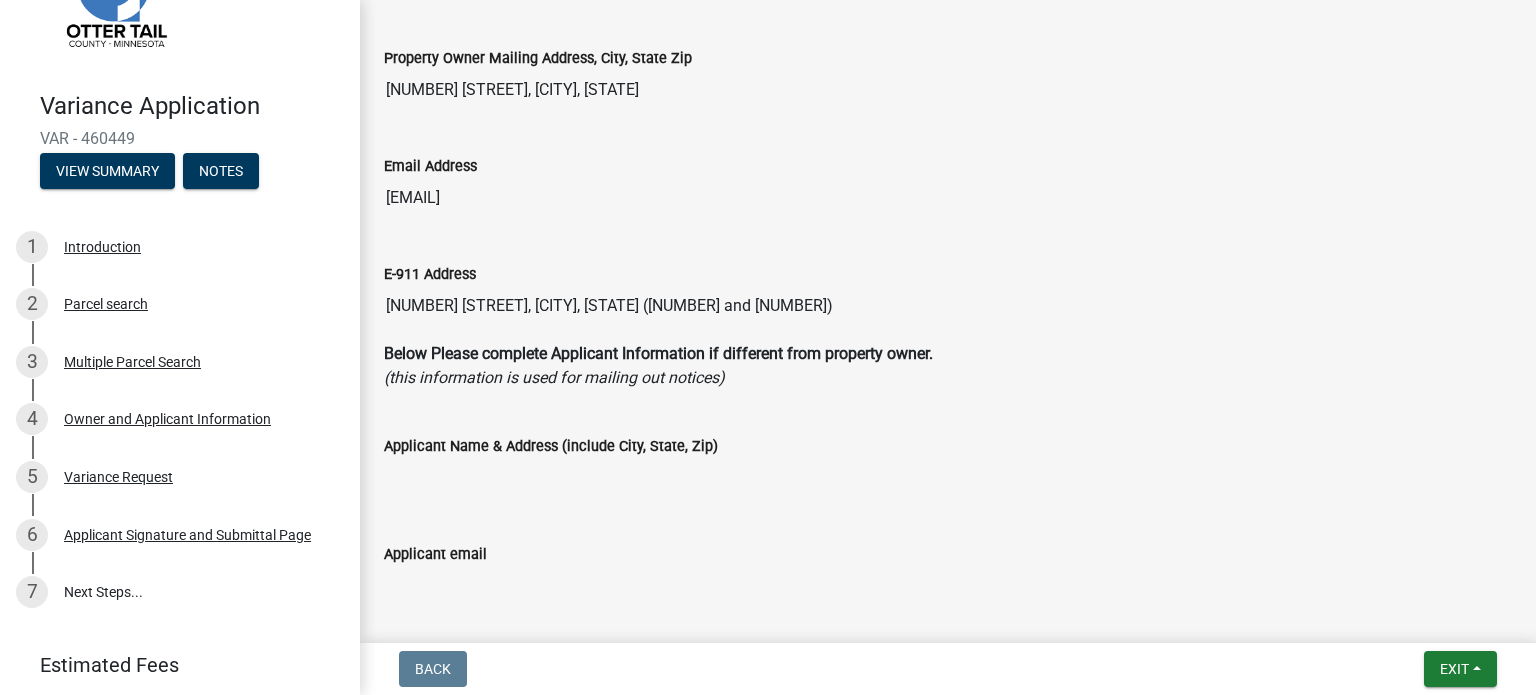 click on "Completed On Thursday, August 7, 2025 at 8:20 AM CDT by [USERNAME]" 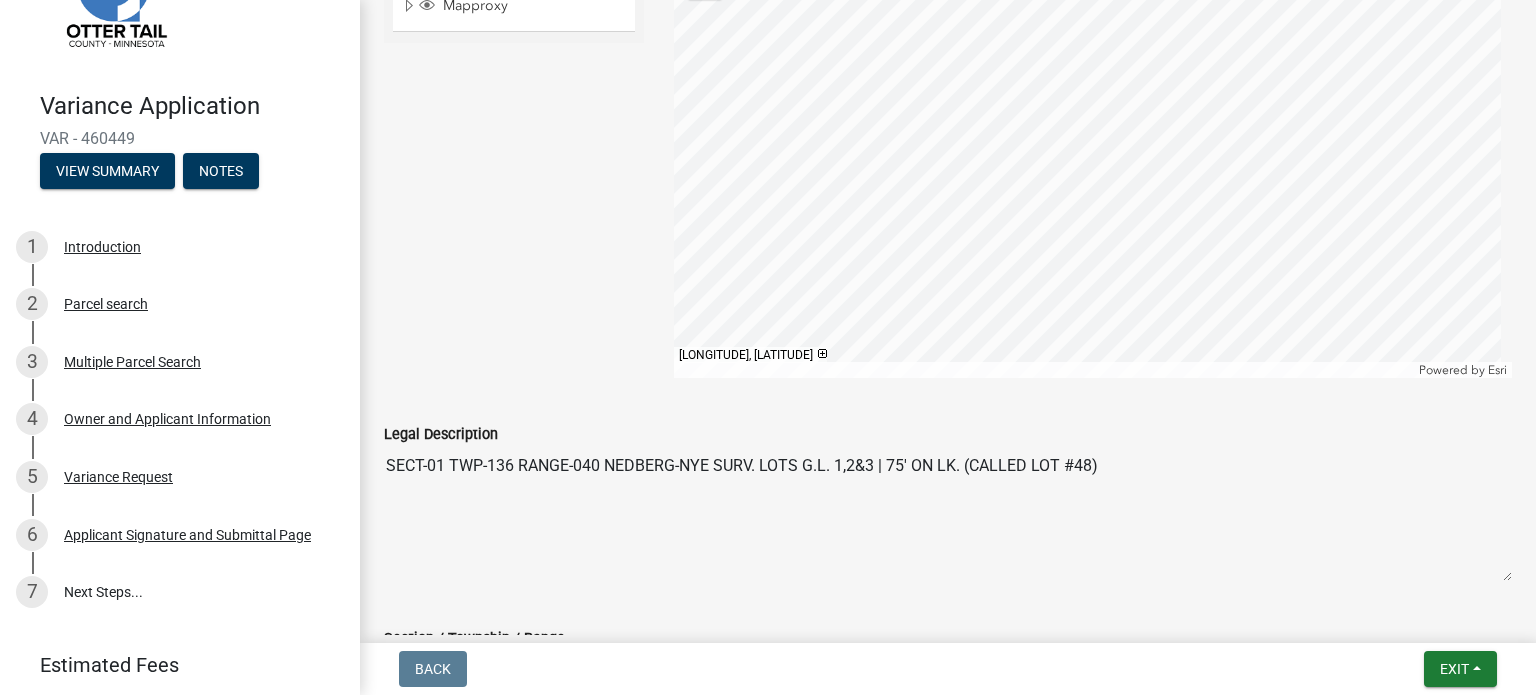 scroll, scrollTop: 1500, scrollLeft: 0, axis: vertical 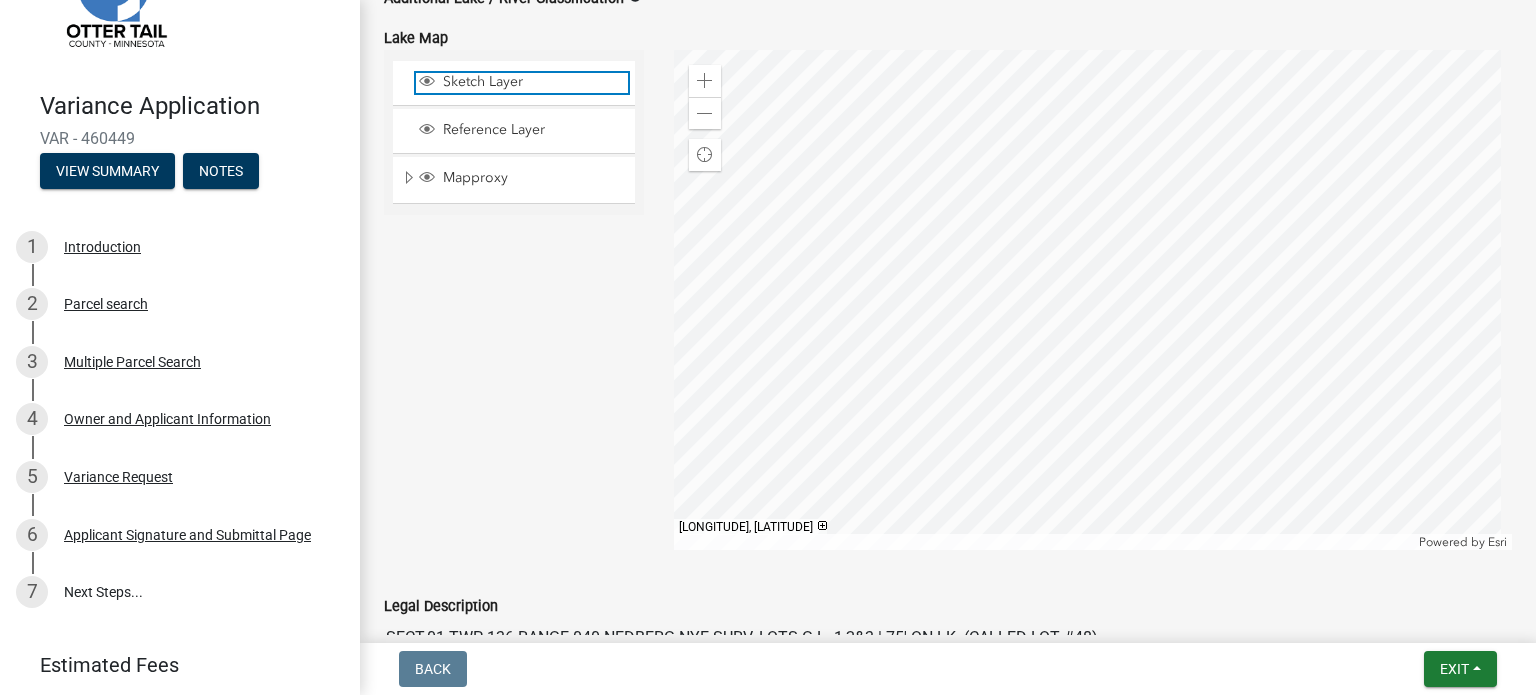 click on "Sketch Layer" at bounding box center (533, 82) 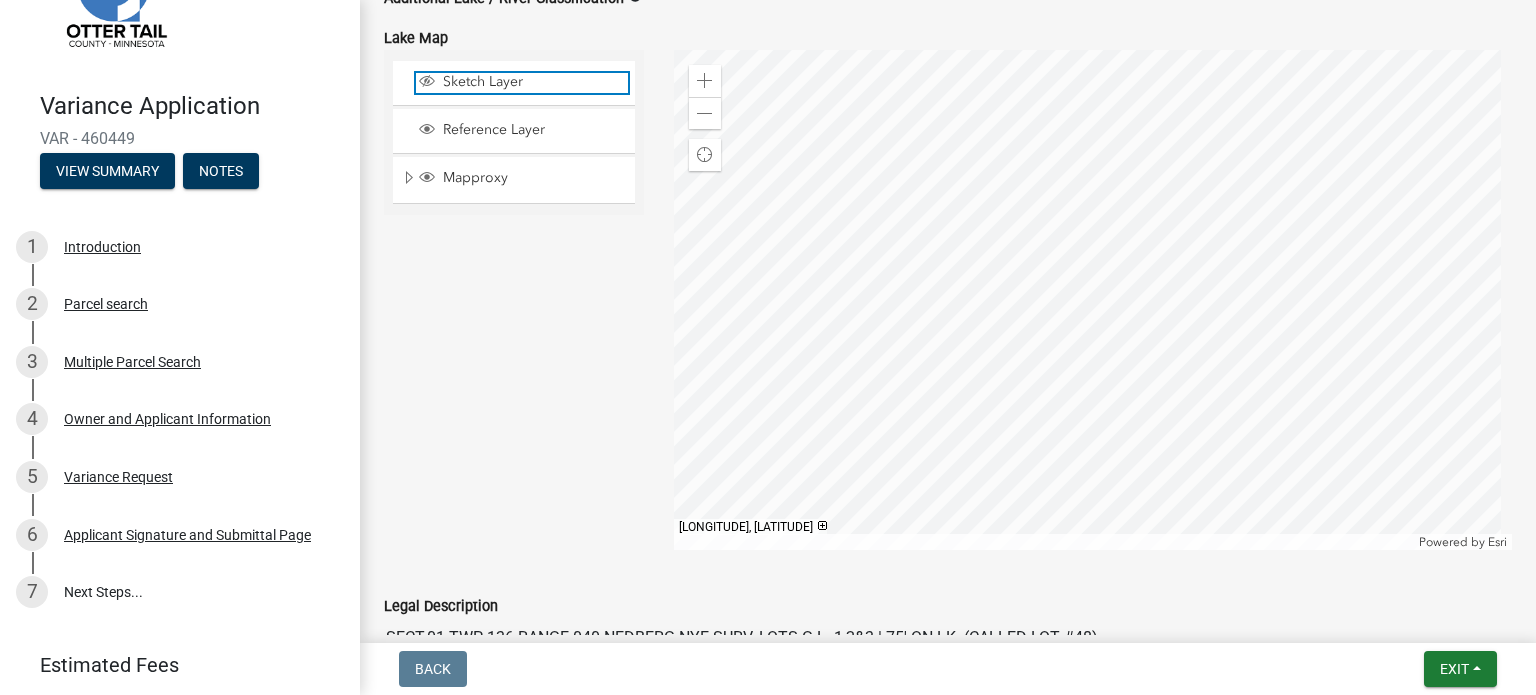 click 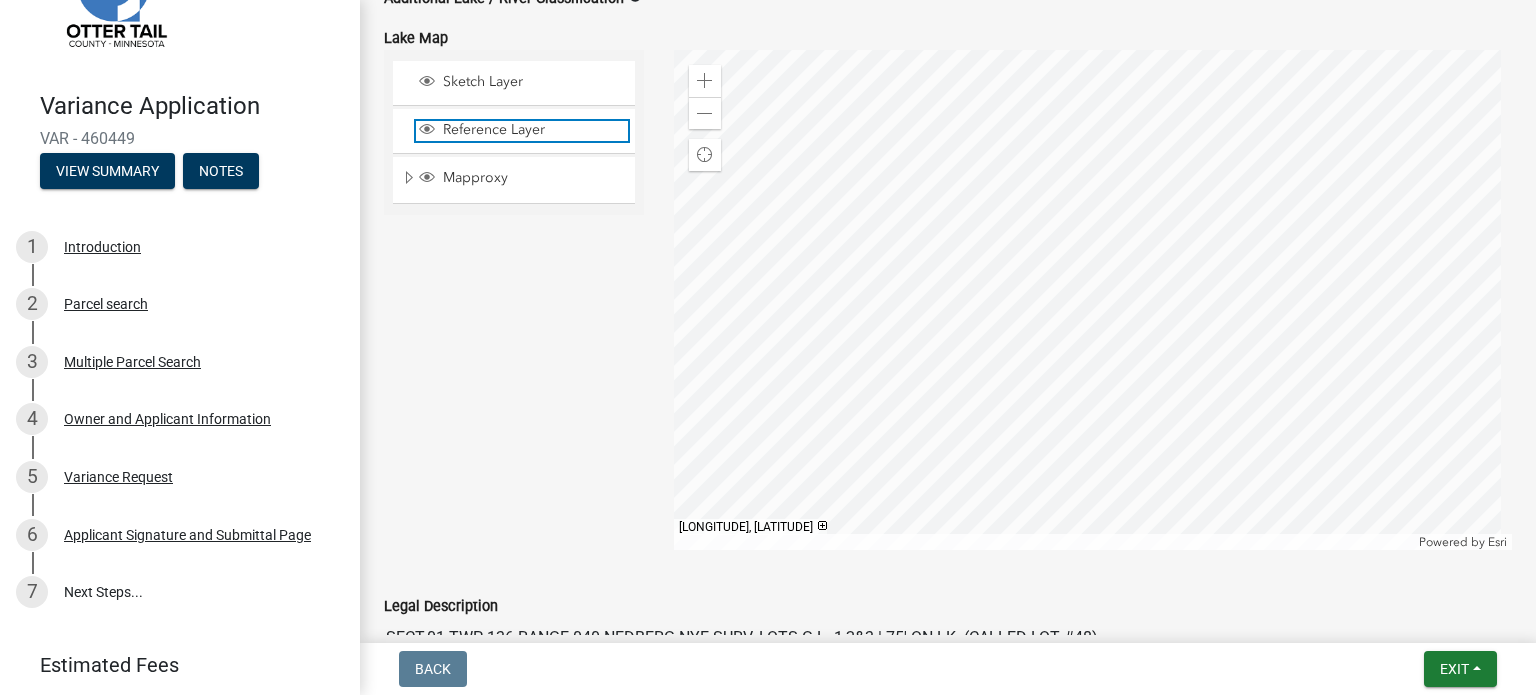 click 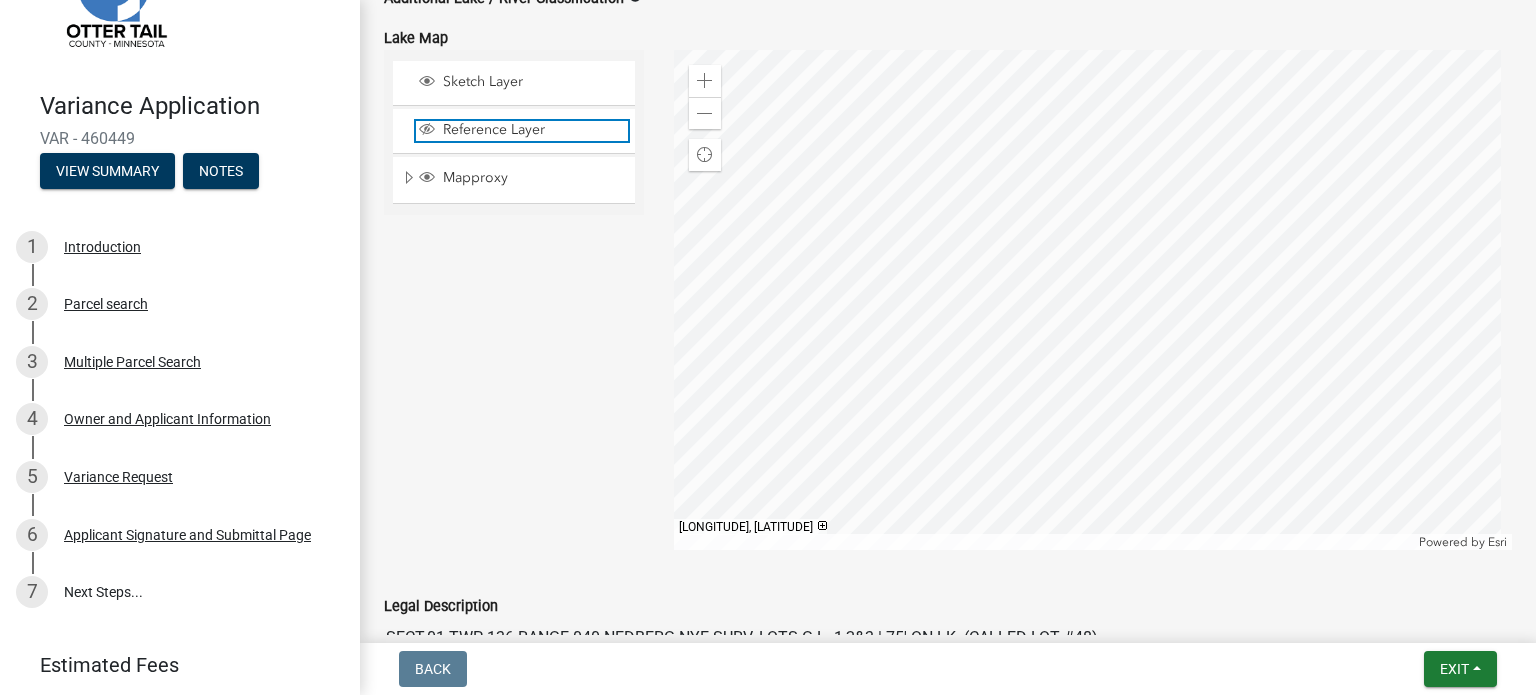 click 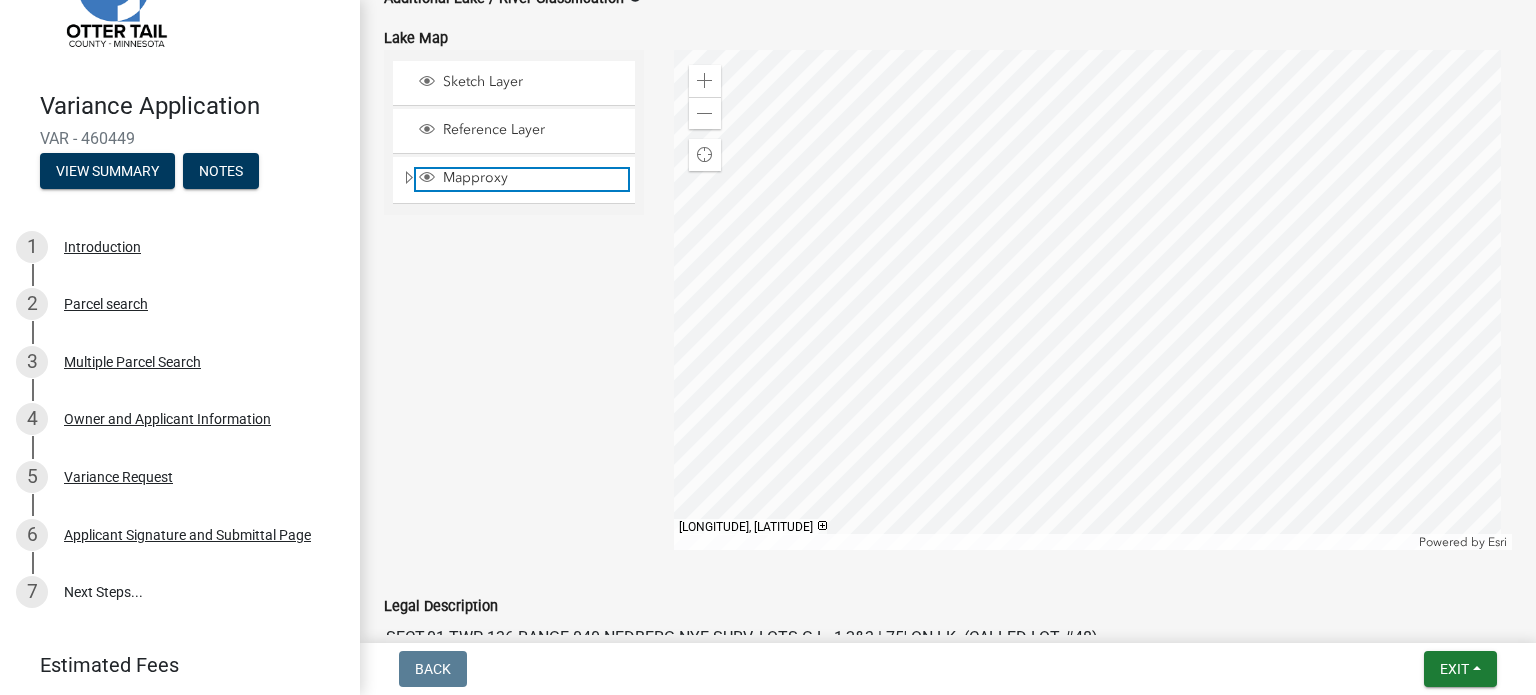 click 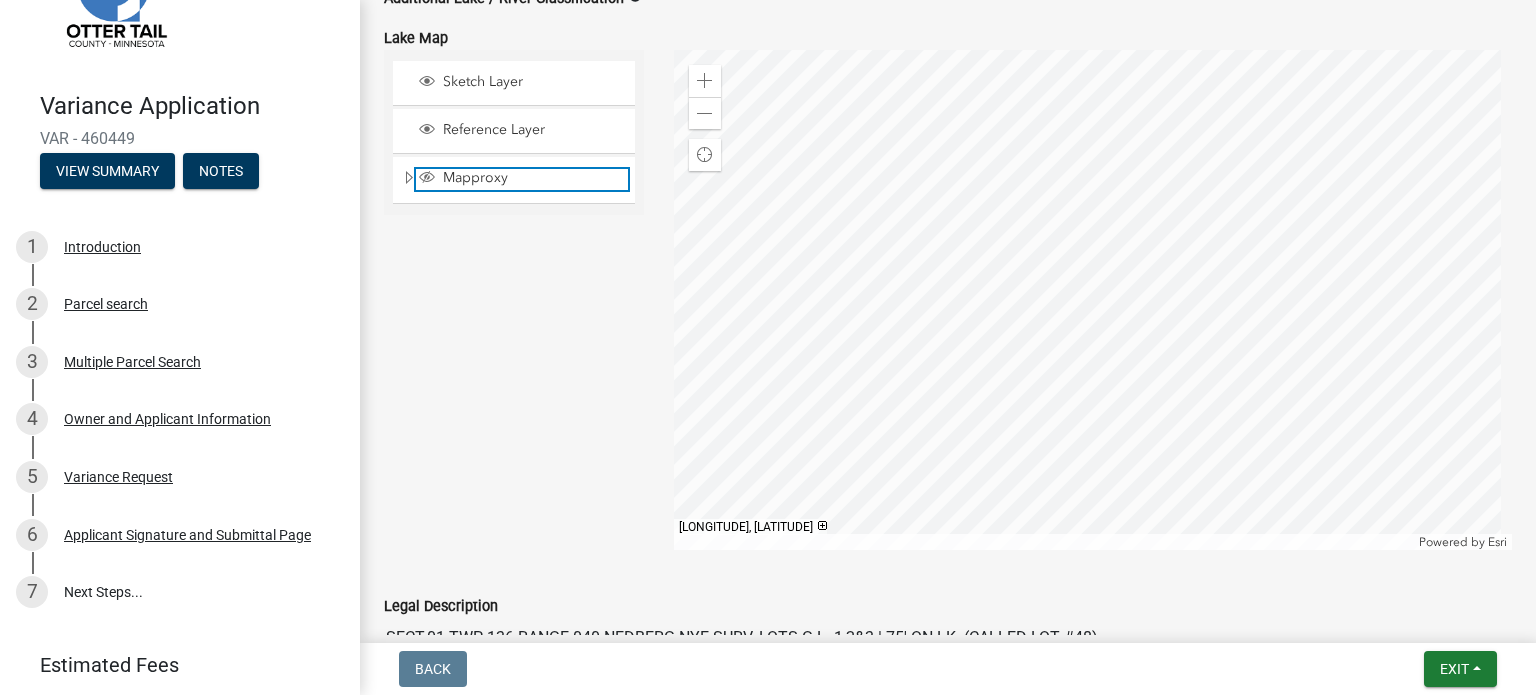 click 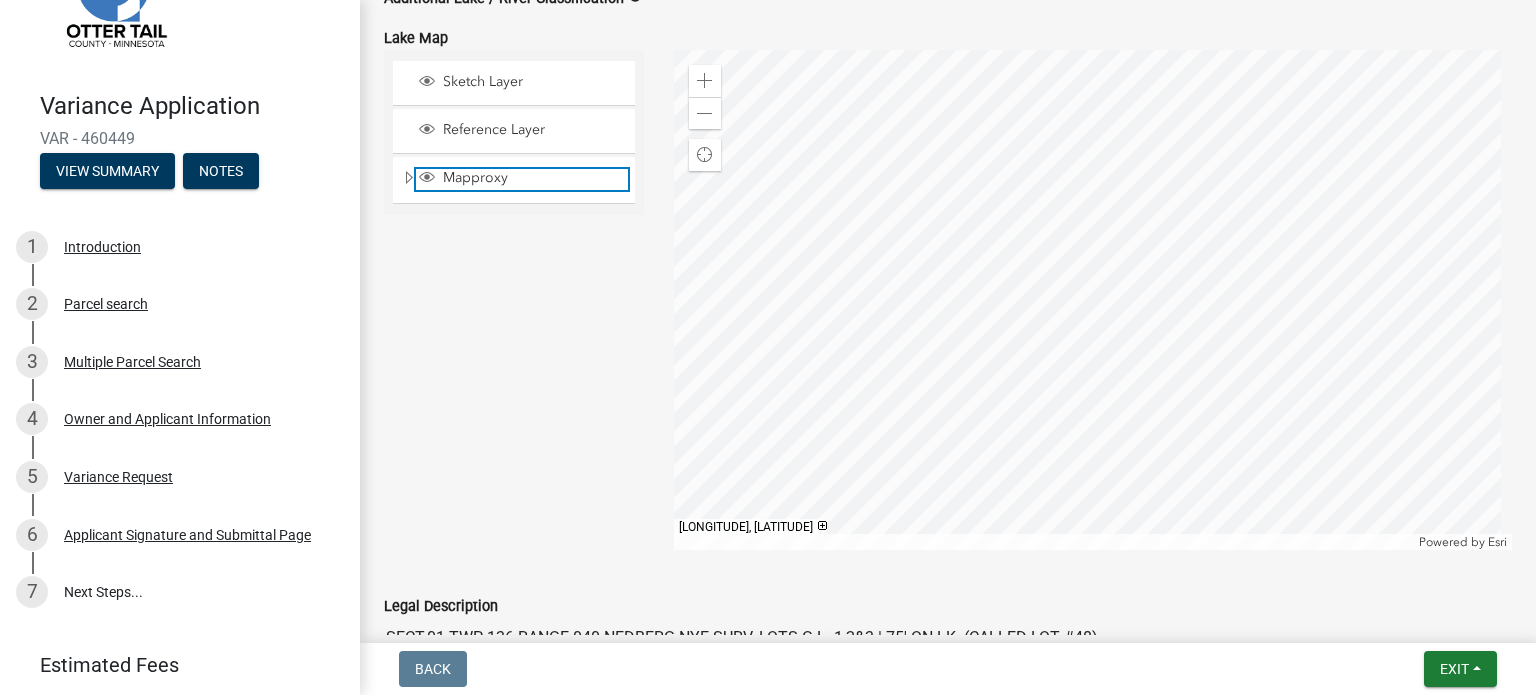 scroll, scrollTop: 1800, scrollLeft: 0, axis: vertical 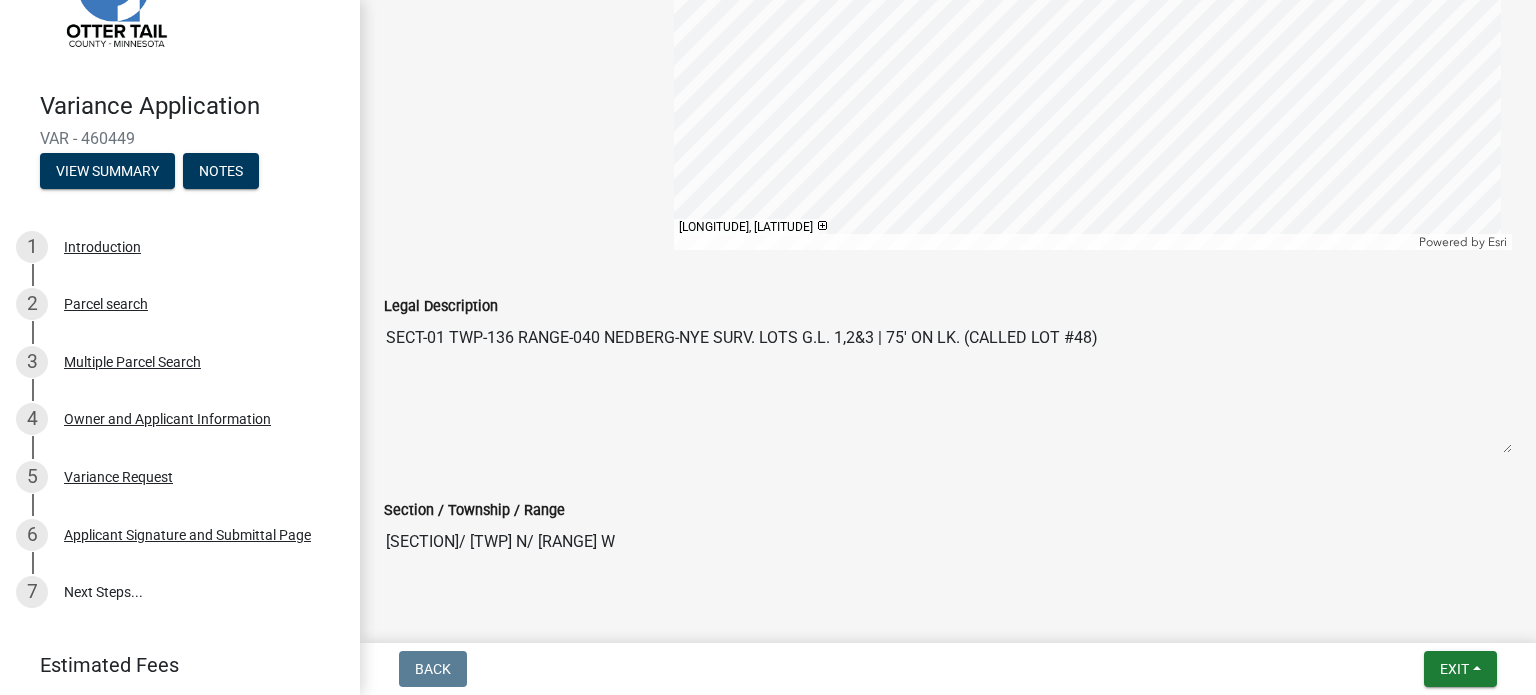 drag, startPoint x: 494, startPoint y: 336, endPoint x: 741, endPoint y: 363, distance: 248.47133 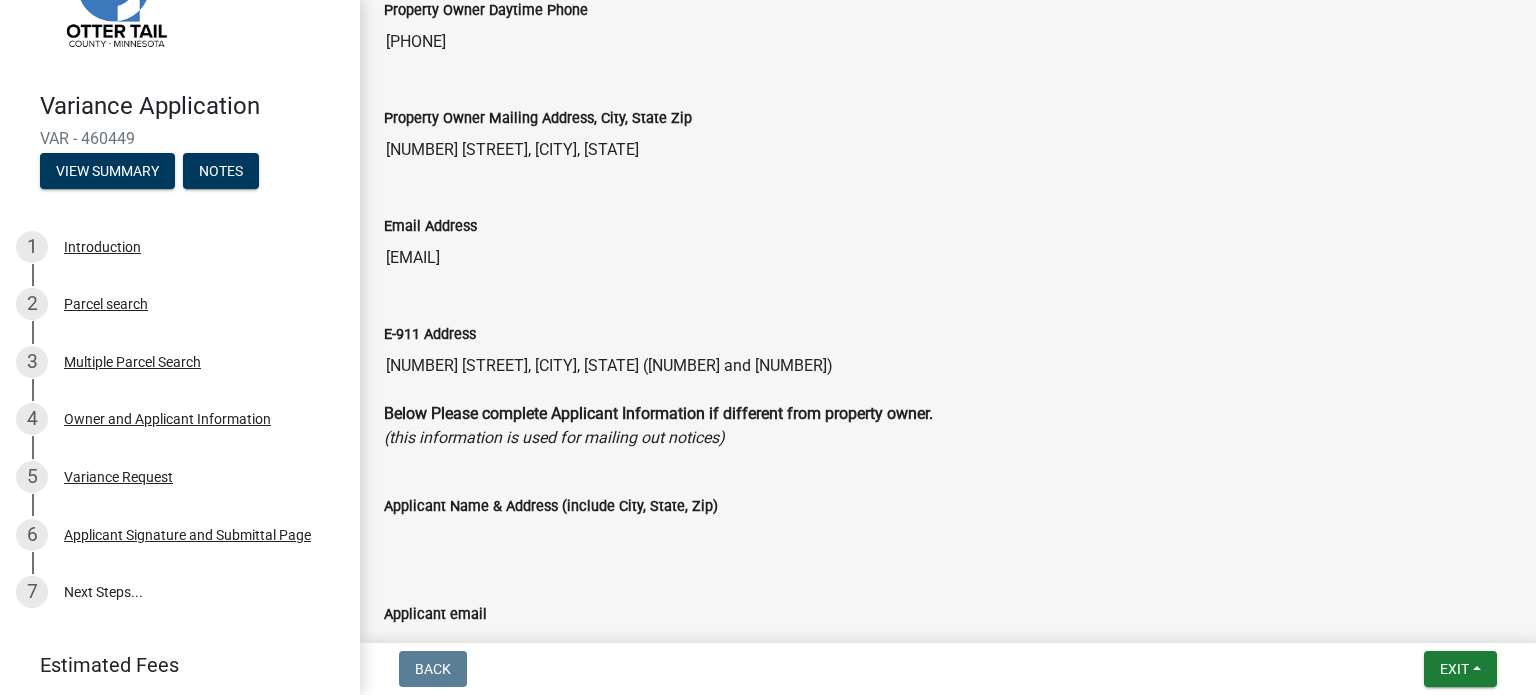 scroll, scrollTop: 0, scrollLeft: 0, axis: both 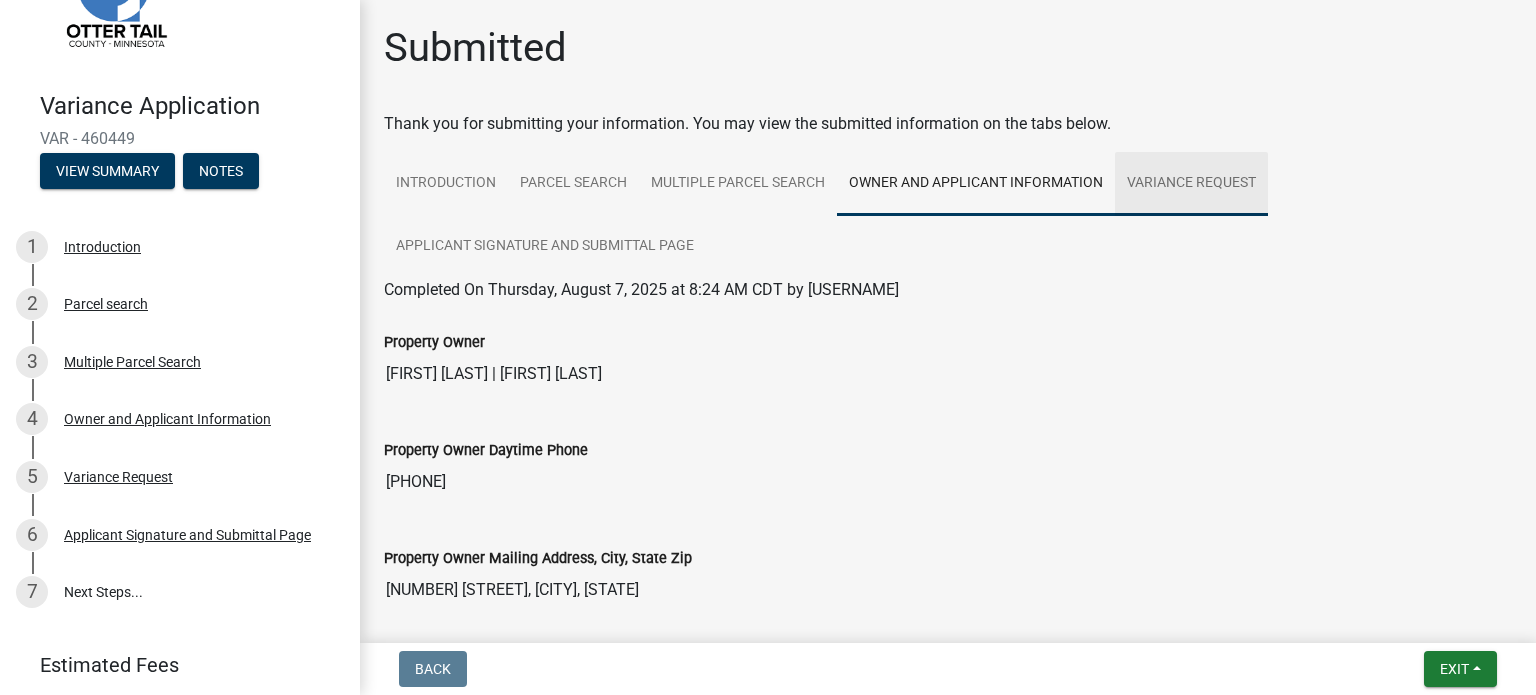 click on "Variance Request" at bounding box center (1191, 184) 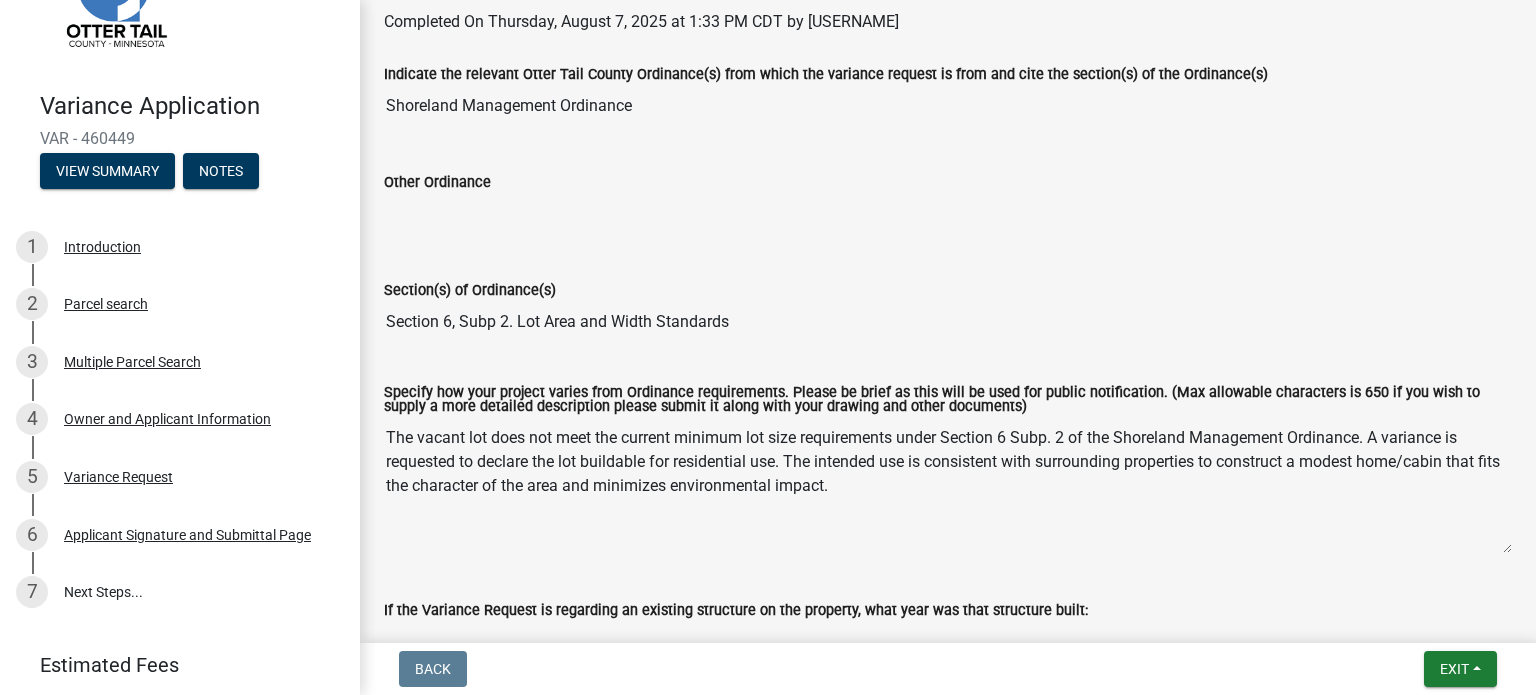 scroll, scrollTop: 300, scrollLeft: 0, axis: vertical 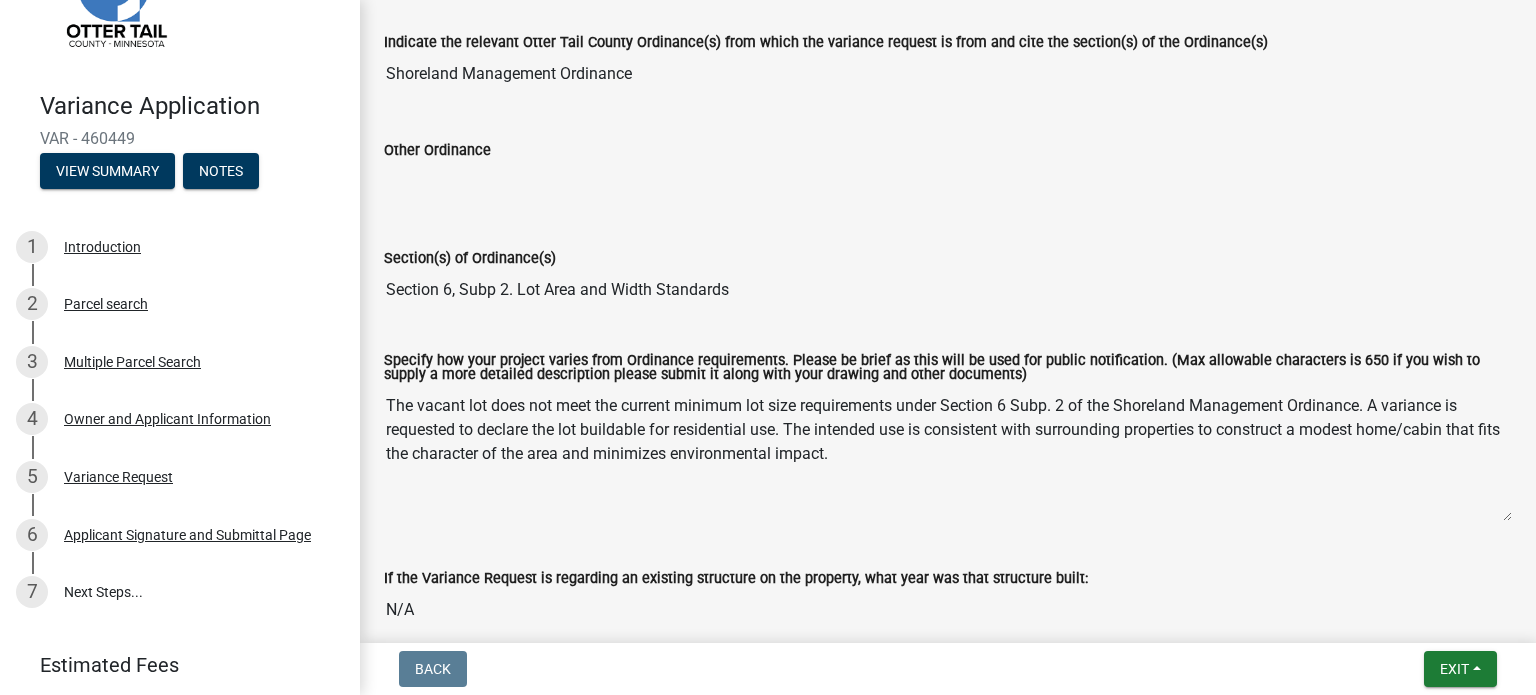 drag, startPoint x: 434, startPoint y: 408, endPoint x: 917, endPoint y: 443, distance: 484.26645 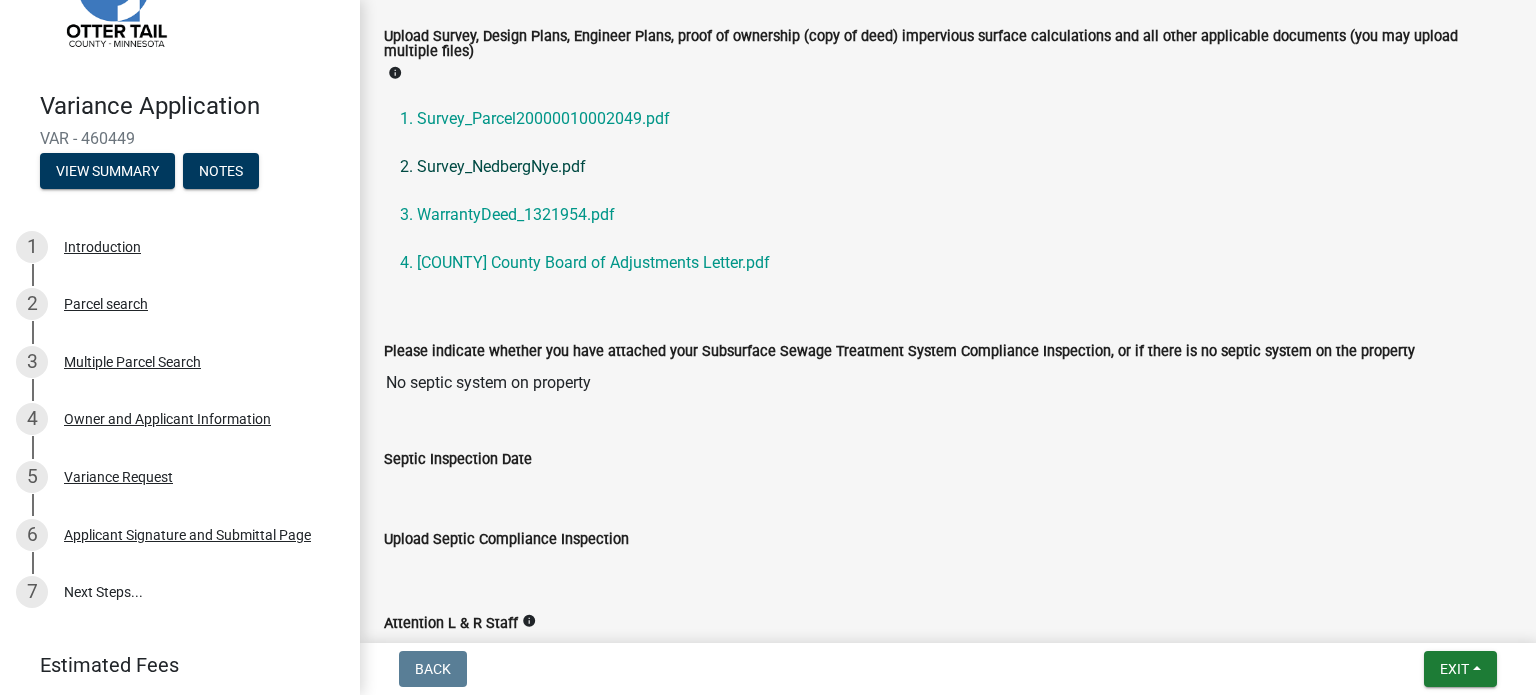 scroll, scrollTop: 672, scrollLeft: 0, axis: vertical 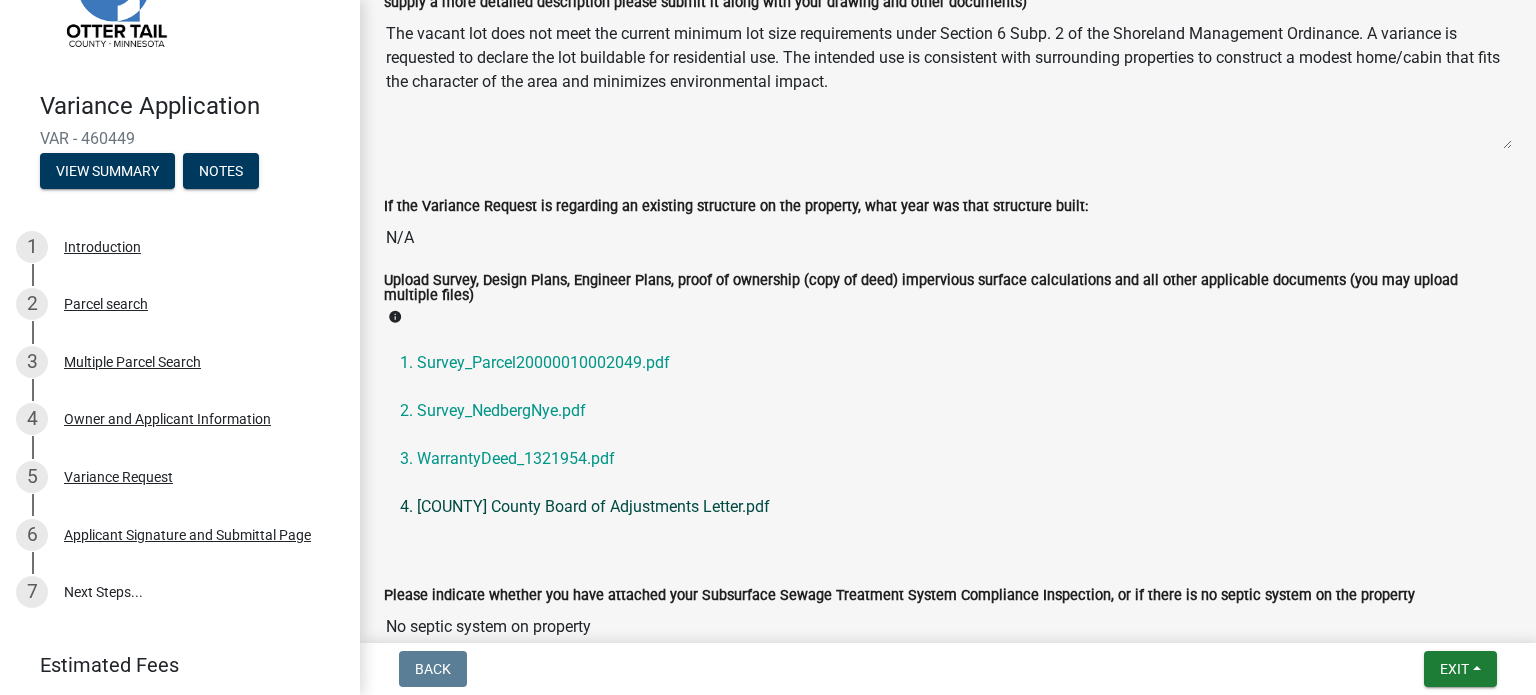 click on "4. [COUNTY] County Board of Adjustments Letter.pdf" 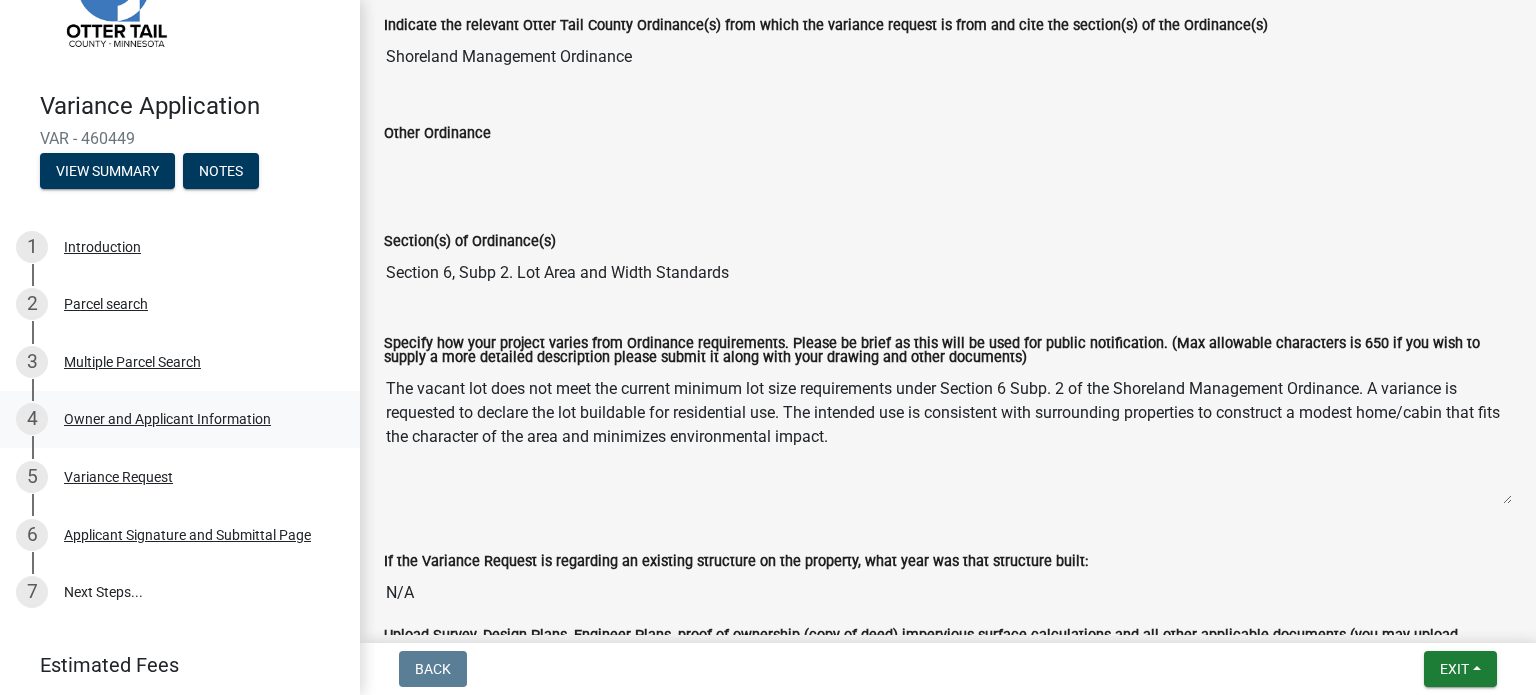 scroll, scrollTop: 272, scrollLeft: 0, axis: vertical 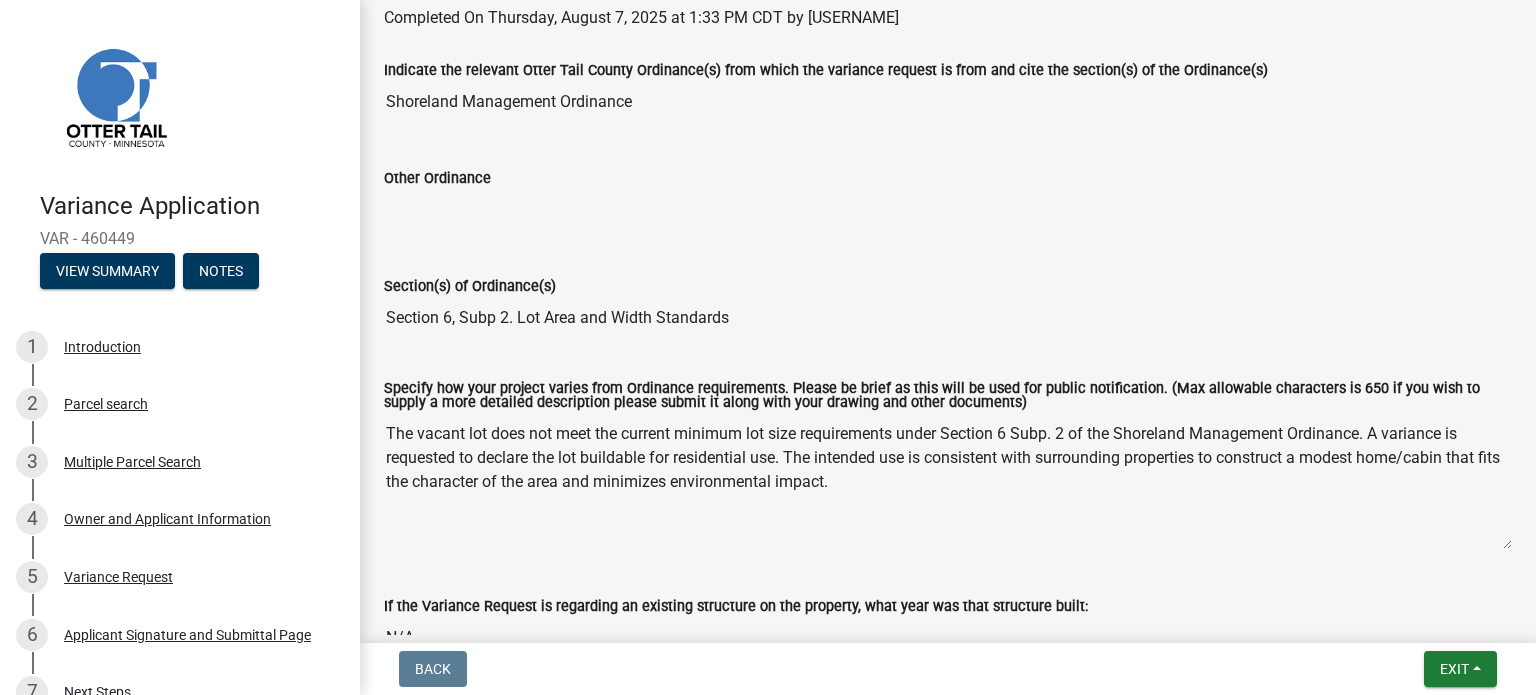 click on "Section(s) of Ordinance(s)  Section 6, Subp 2. Lot Area and Width Standards" 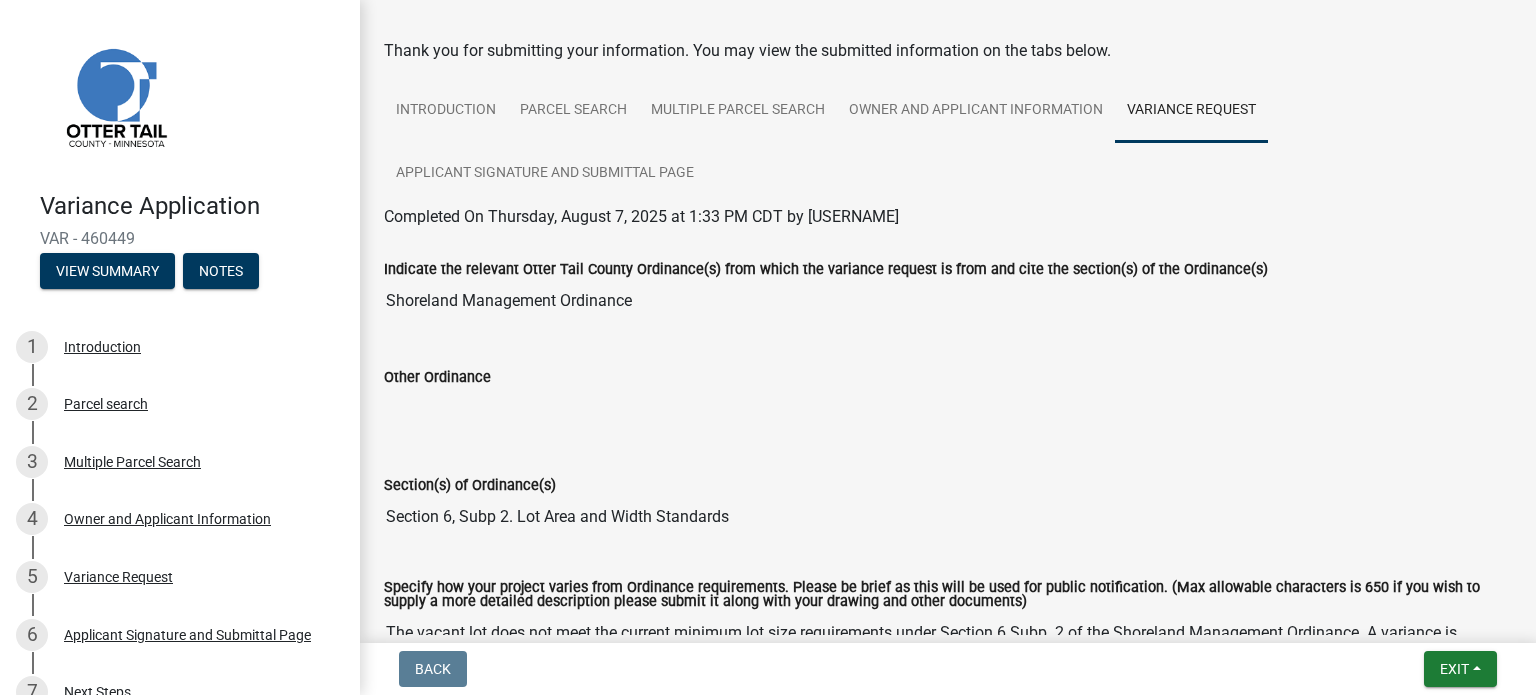 scroll, scrollTop: 0, scrollLeft: 0, axis: both 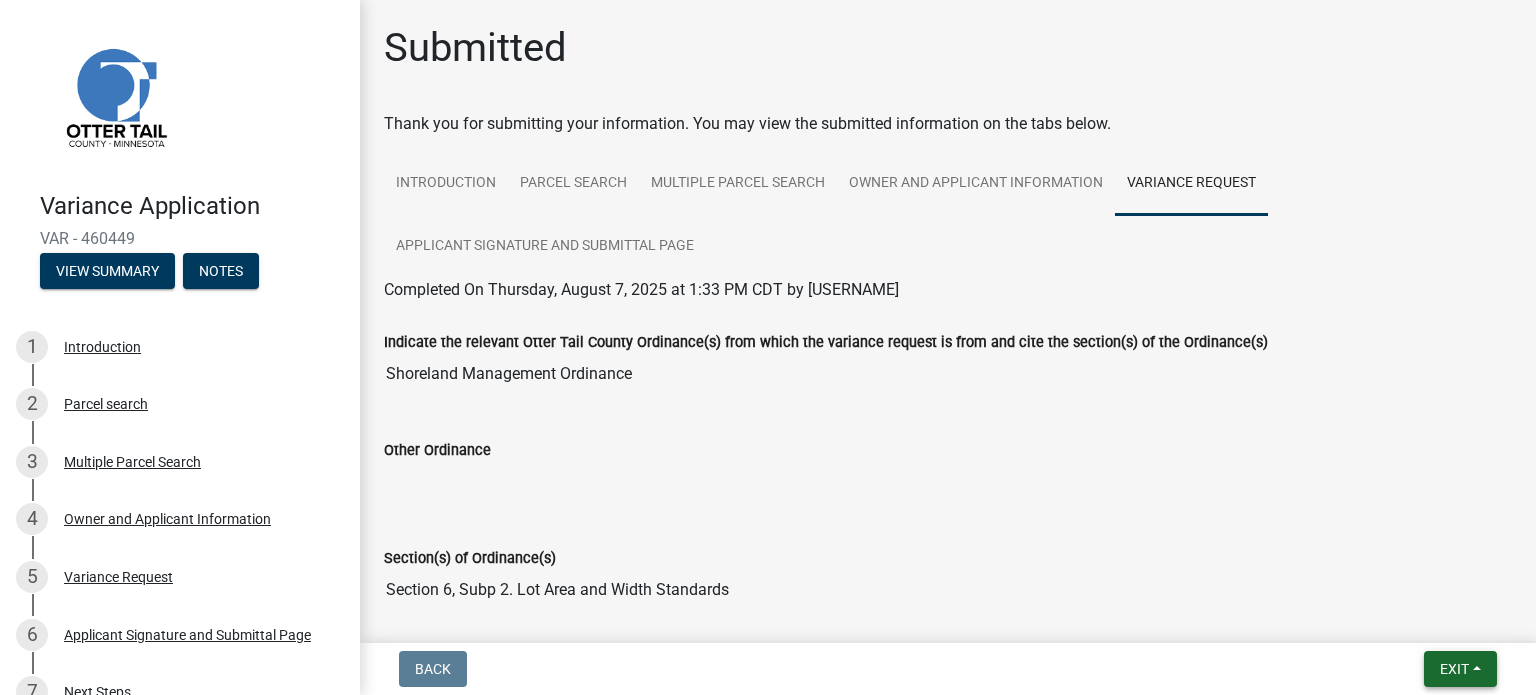 click on "Exit" at bounding box center (1454, 669) 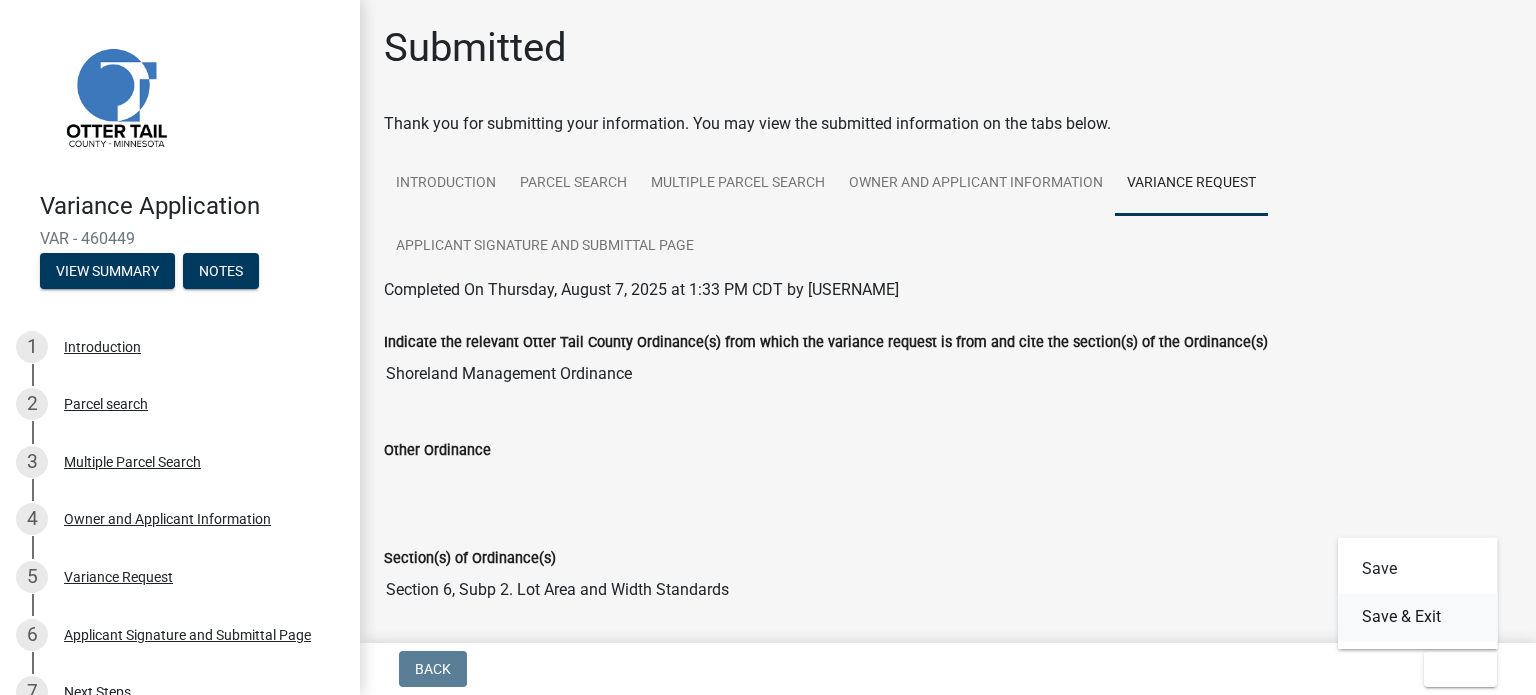 click on "Save & Exit" at bounding box center [1418, 617] 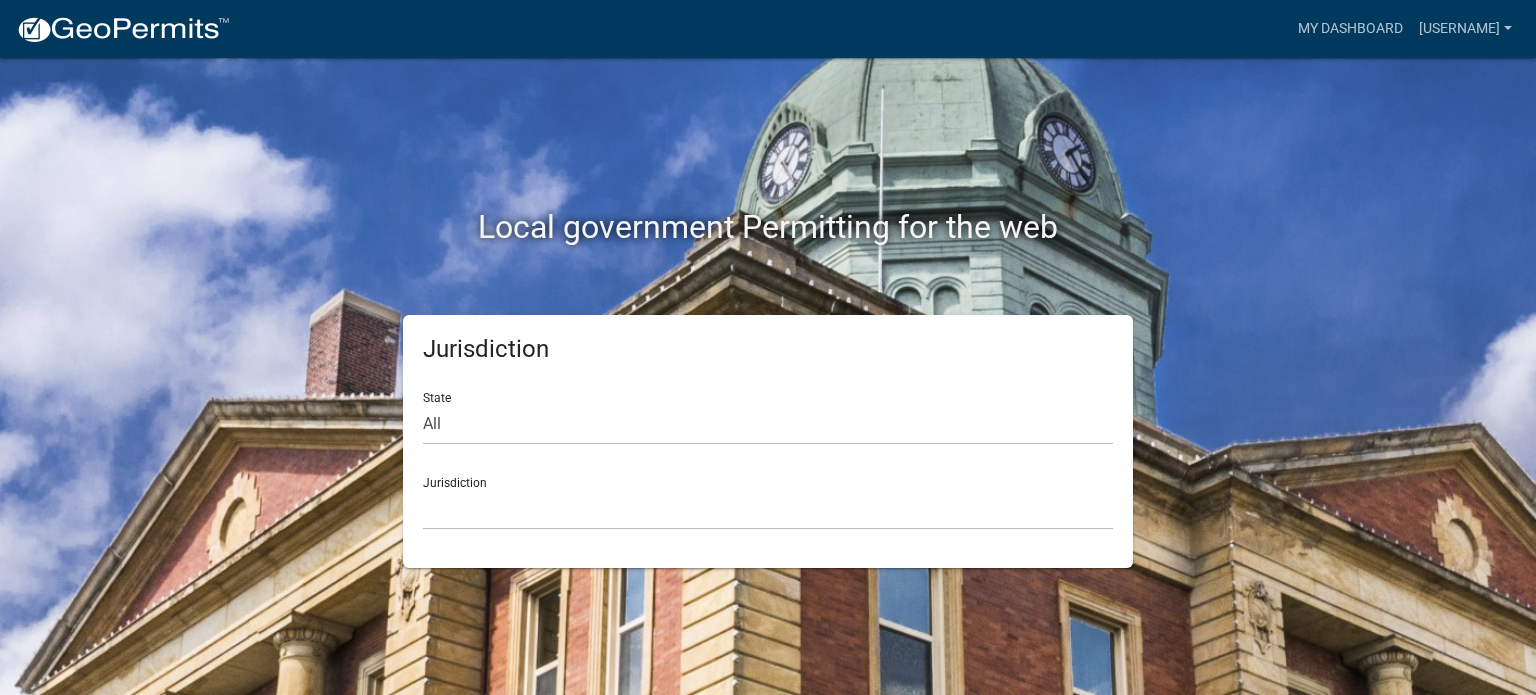 click on "Local government Permitting for the web Jurisdiction State All  Colorado   Georgia   Indiana   Iowa   Kansas   Minnesota   Ohio   South Carolina   Wisconsin  Jurisdiction  Custer County, Colorado   City of Bainbridge, Georgia   Cook County, Georgia   Crawford County, Georgia   Gilmer County, Georgia   Haralson County, Georgia   Jasper County, Georgia   Madison County, Georgia   Putnam County, Georgia   Talbot County, Georgia   Troup County, Georgia   City of Charlestown, Indiana   City of Jeffersonville, Indiana   City of Logansport, Indiana   Decatur County, Indiana   Grant County, Indiana   Howard County, Indiana   Huntington County, Indiana   Jasper County, Indiana   Kosciusko County, Indiana   La Porte County, Indiana   Miami County, Indiana   Montgomery County, Indiana   Morgan County, Indiana   Newton County, Indiana   Porter County, Indiana   River Ridge Development Authority, Indiana   Tippecanoe County, Indiana   Vigo County, Indiana   Wells County, Indiana   Whitley County, Indiana" 